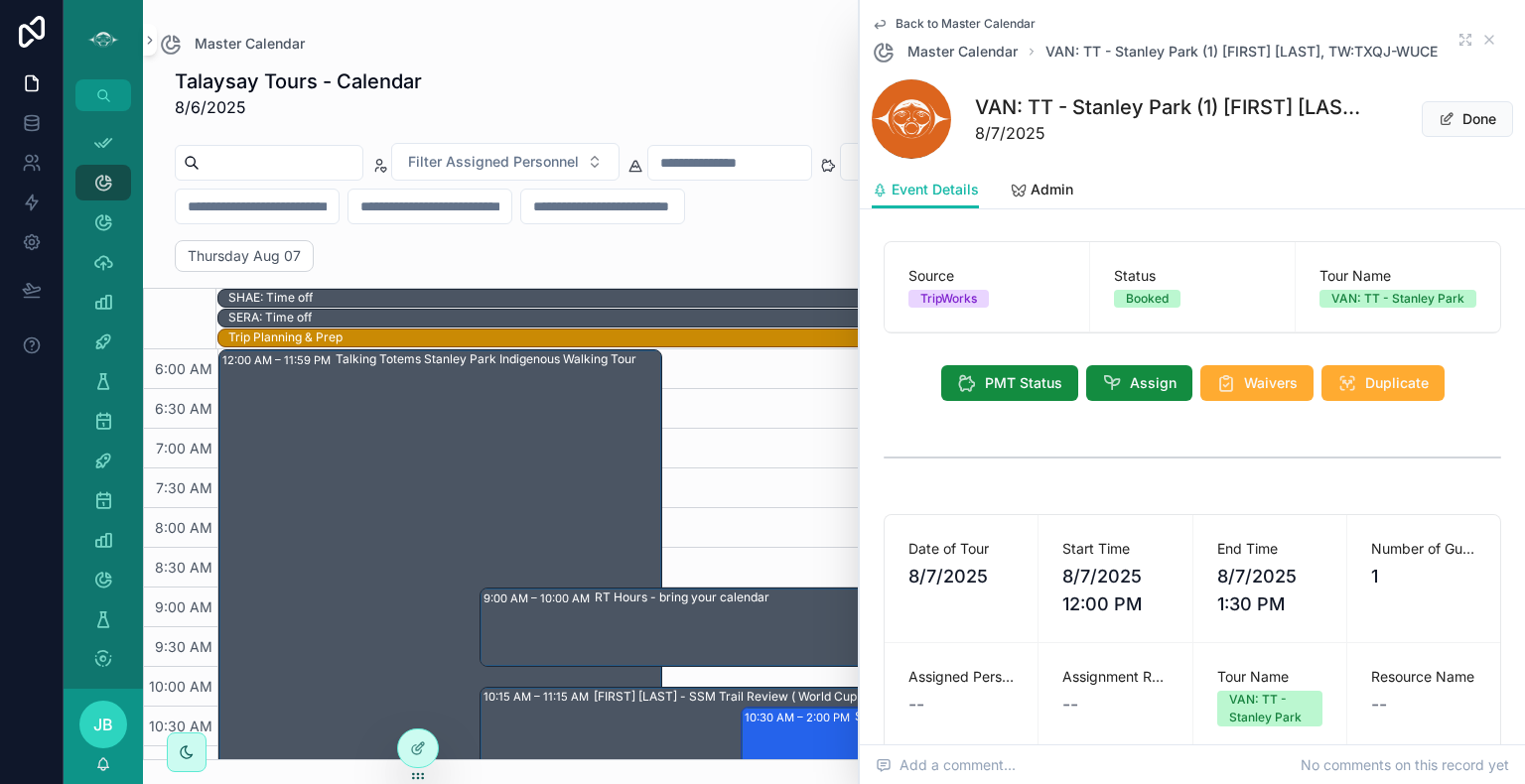 scroll, scrollTop: 0, scrollLeft: 0, axis: both 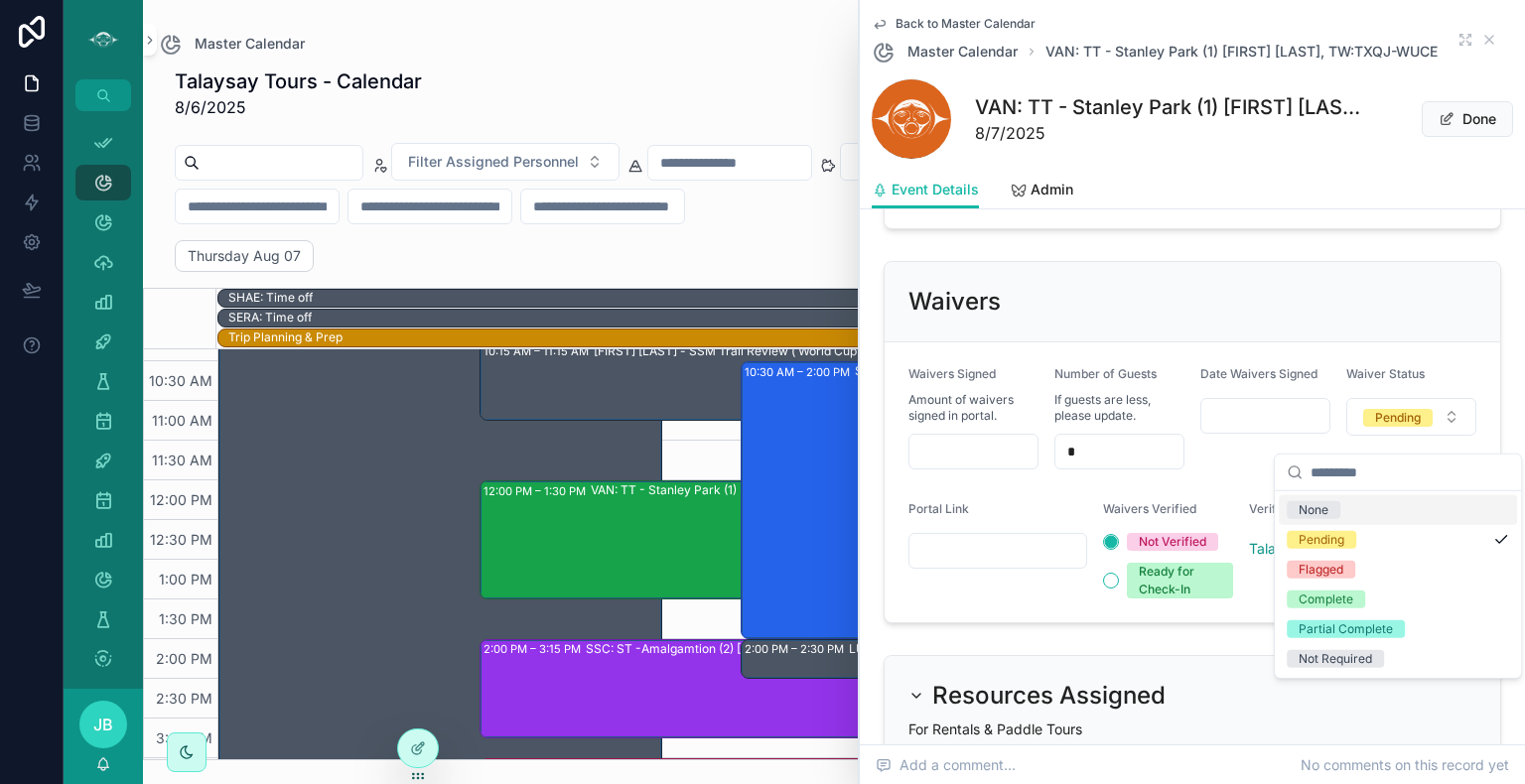 click on "Waivers" at bounding box center [1192, 302] 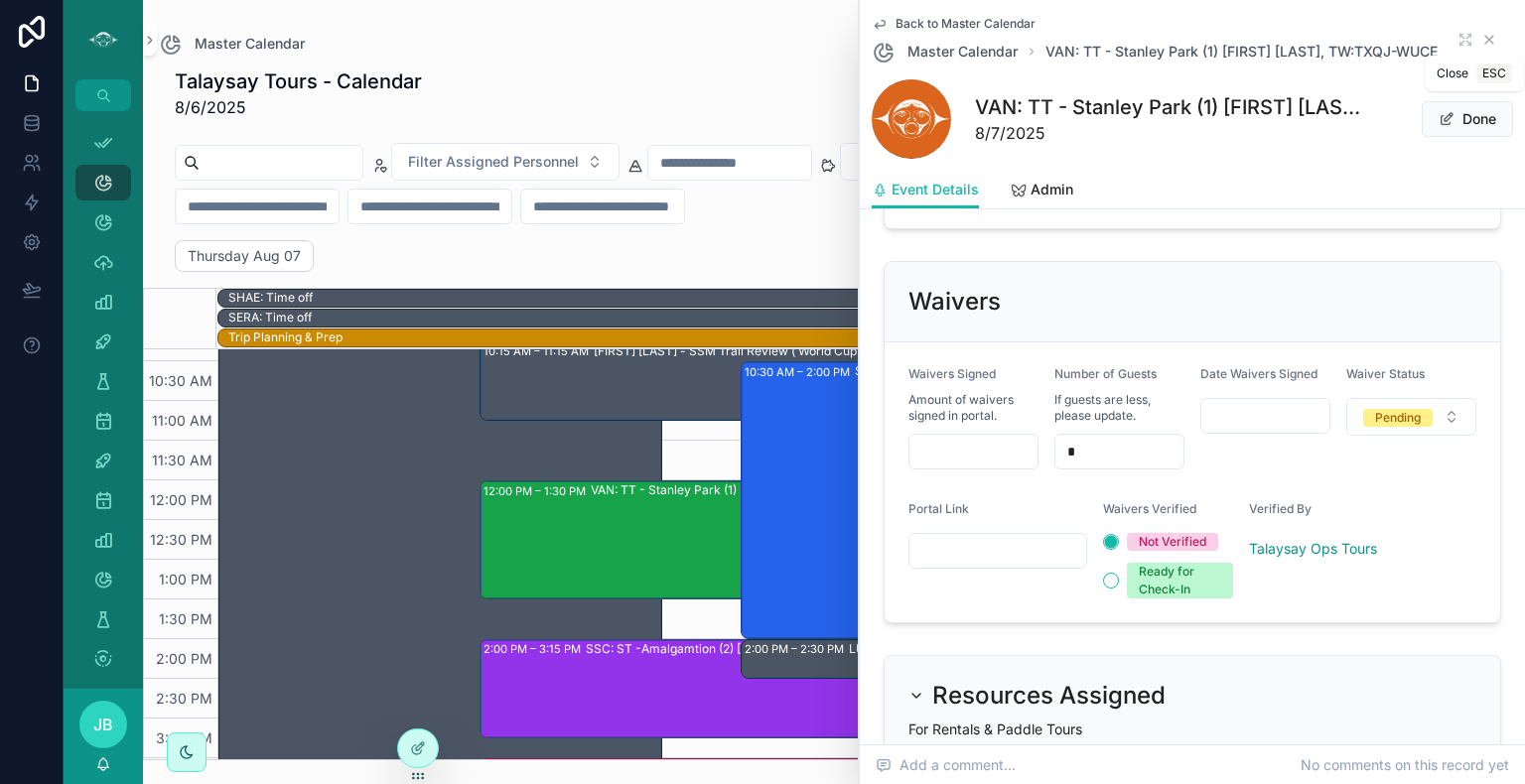 click 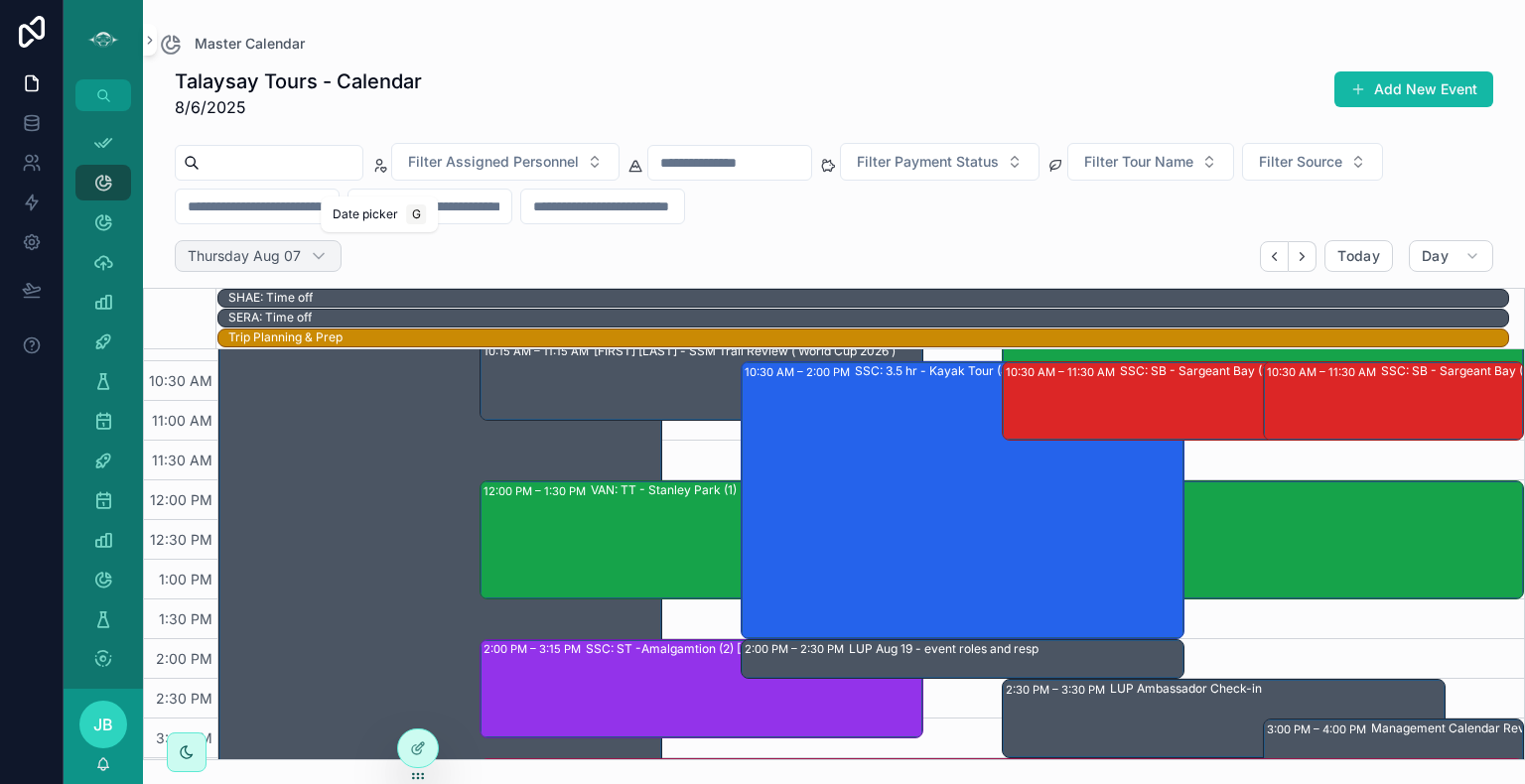 click on "Thursday Aug 07" at bounding box center [244, 256] 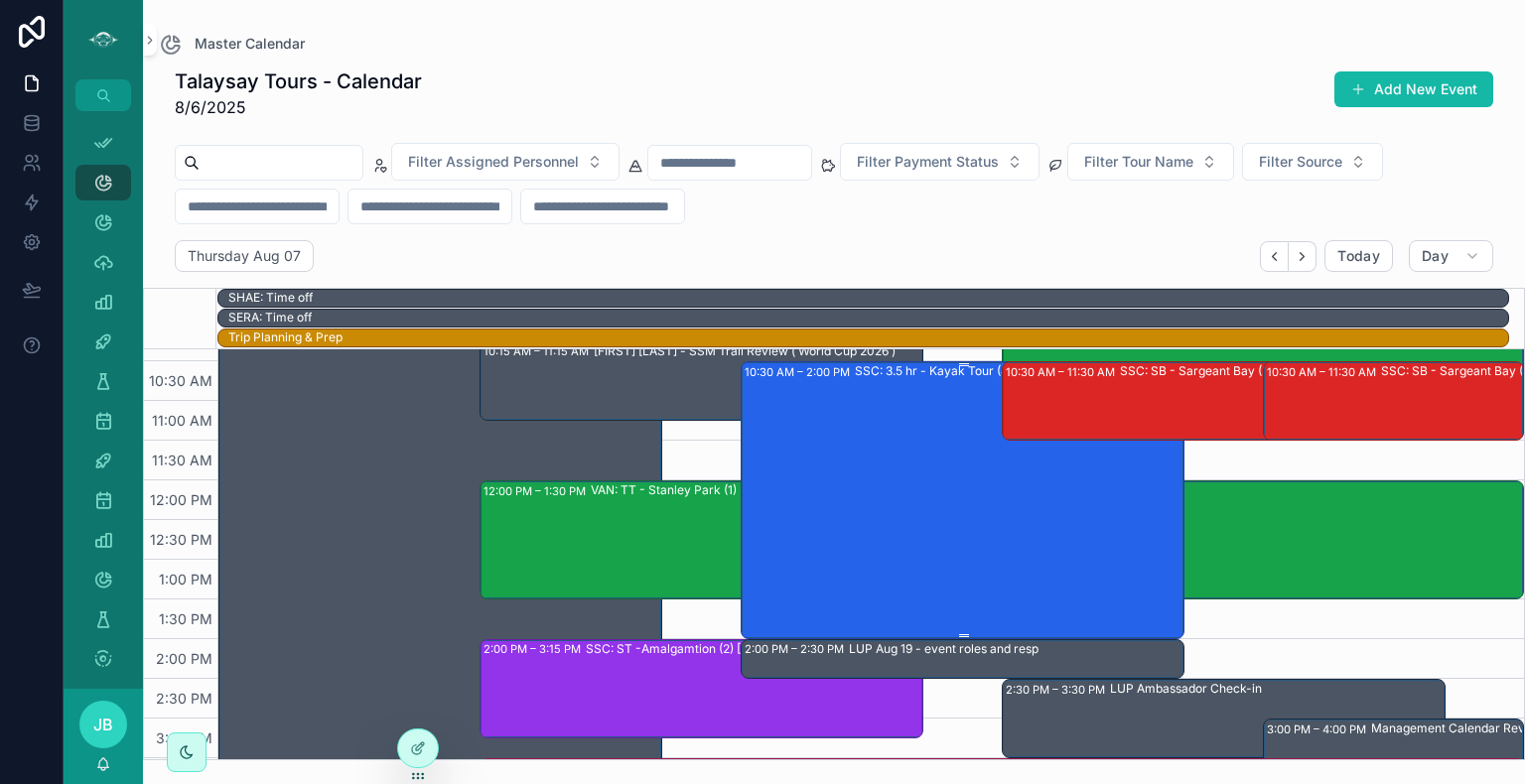 click on "SSC: 3.5 hr - Kayak Tour (4) [FIRST] [LAST], TW:RSUV-EXHQ" at bounding box center (1026, 499) 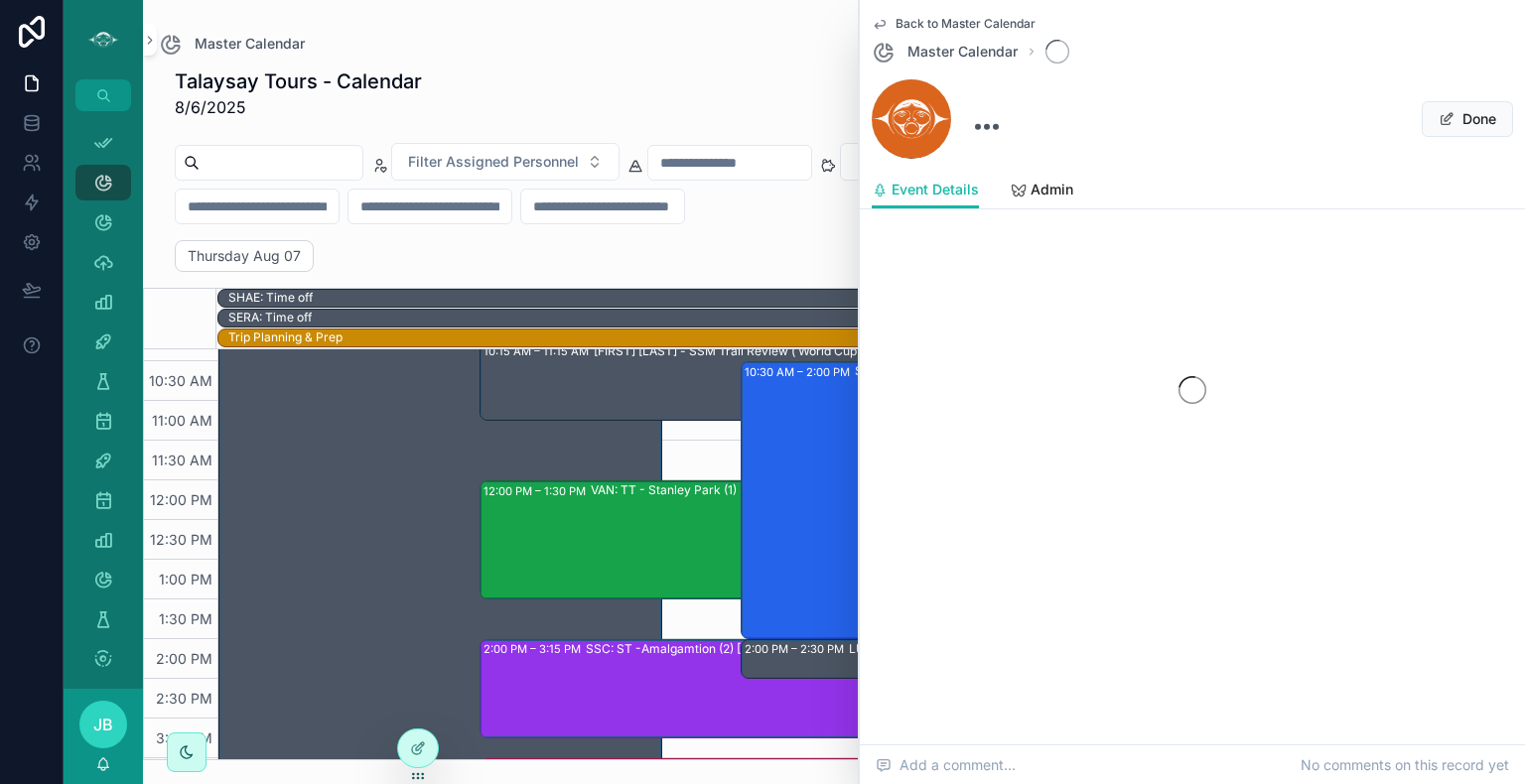 click on "VAN: TT - Stanley Park (1) [FIRST] [LAST], TW:TXQJ-WUCE" at bounding box center (1056, 539) 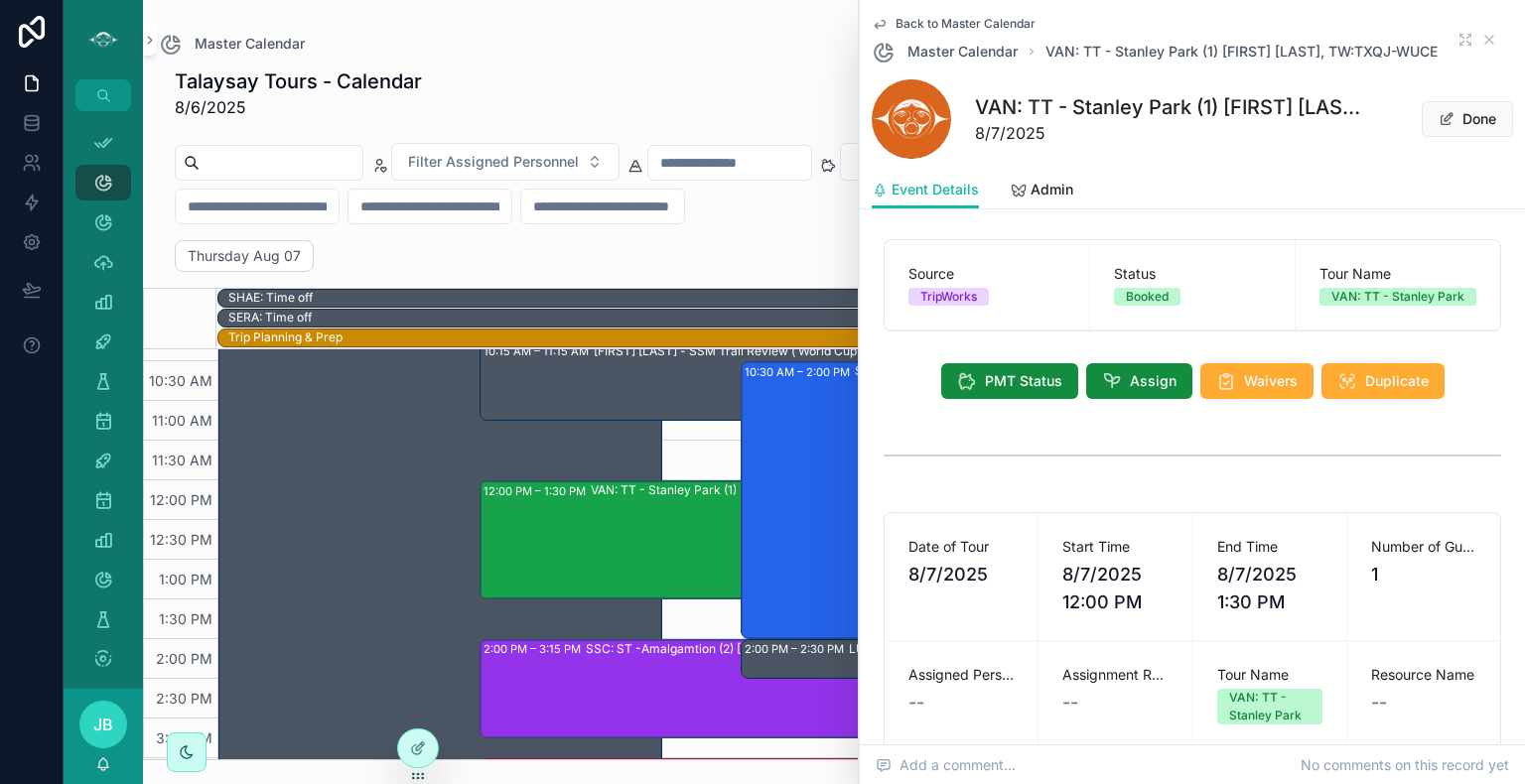 scroll, scrollTop: 0, scrollLeft: 0, axis: both 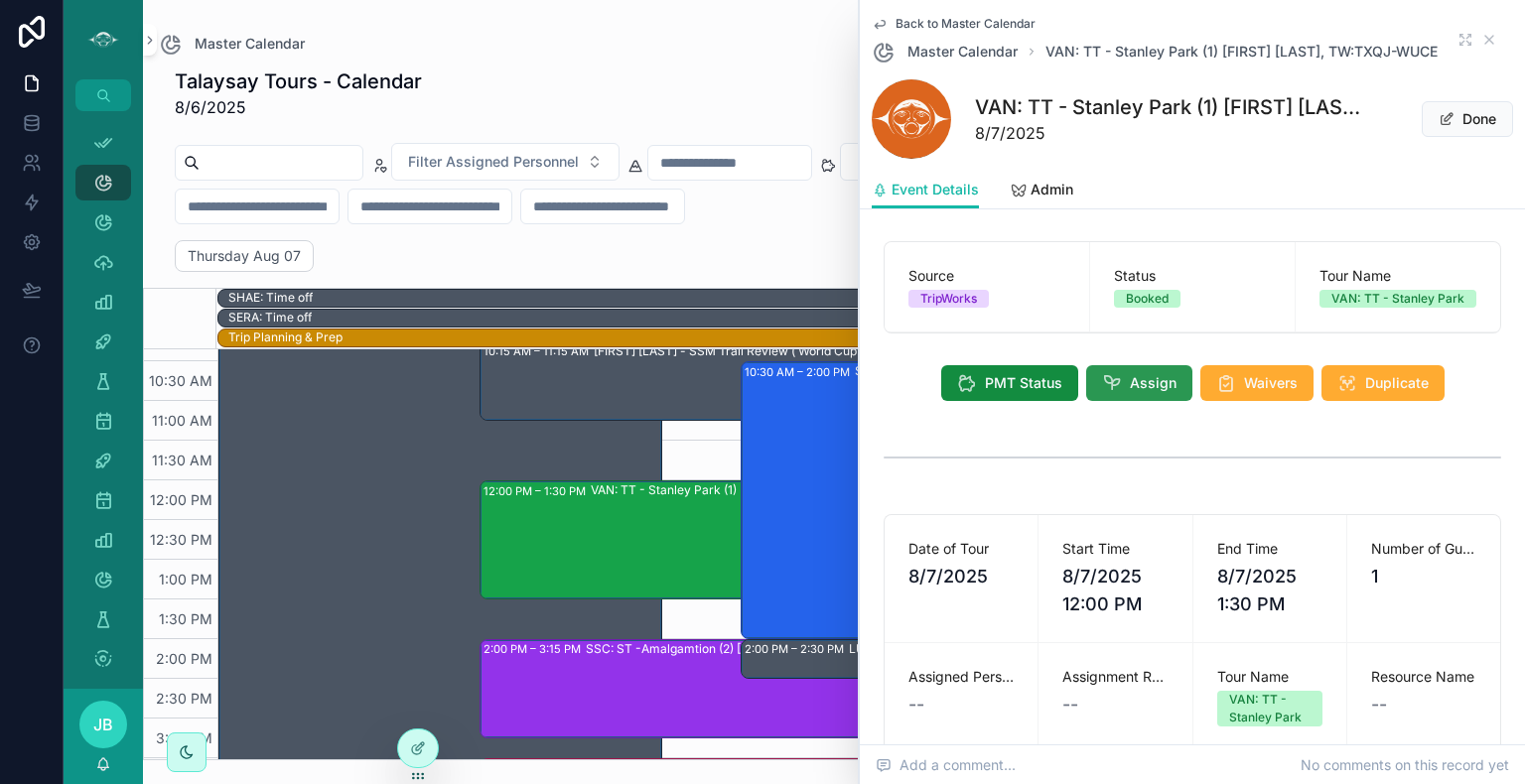 click on "Assign" at bounding box center [1153, 383] 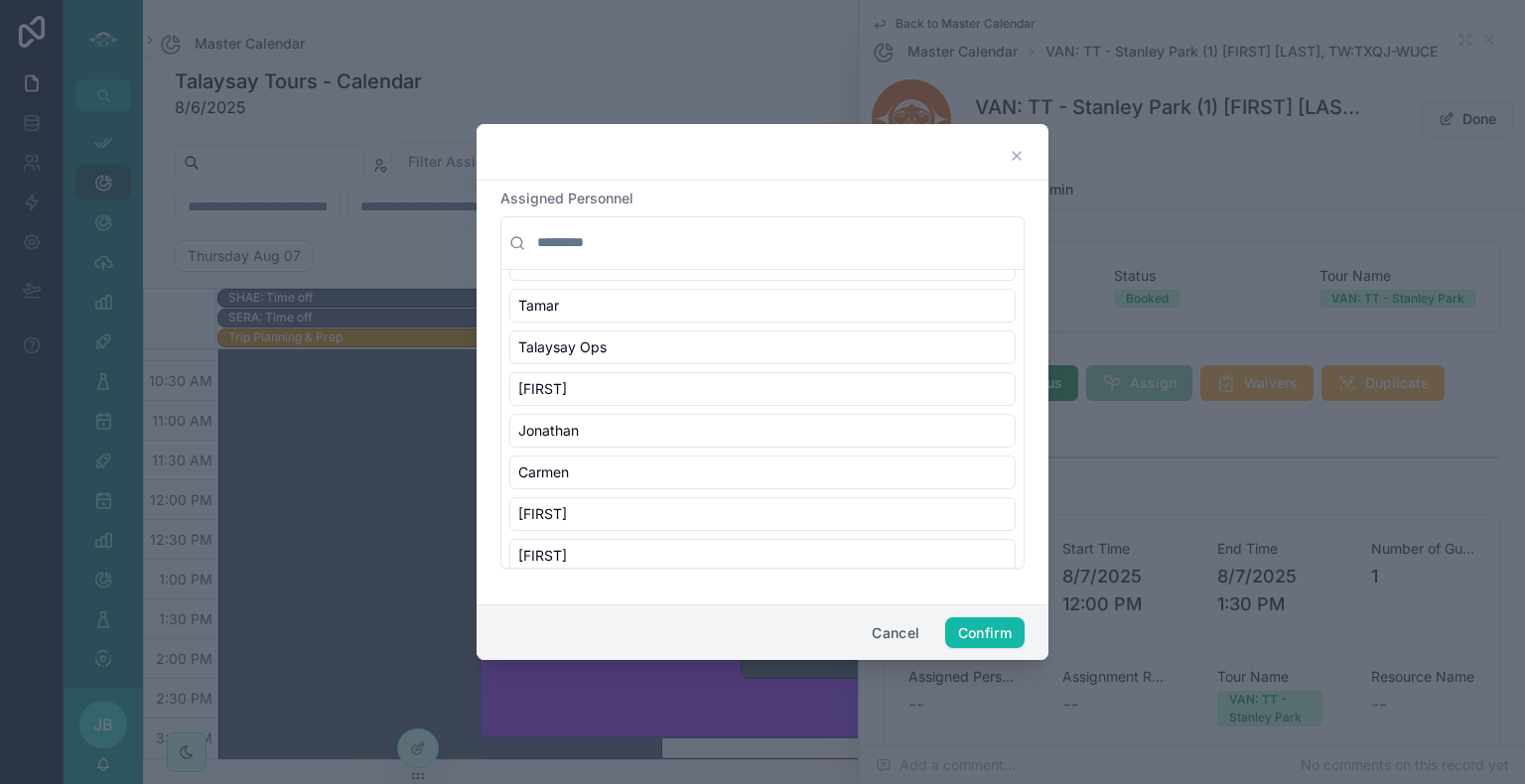 scroll, scrollTop: 0, scrollLeft: 0, axis: both 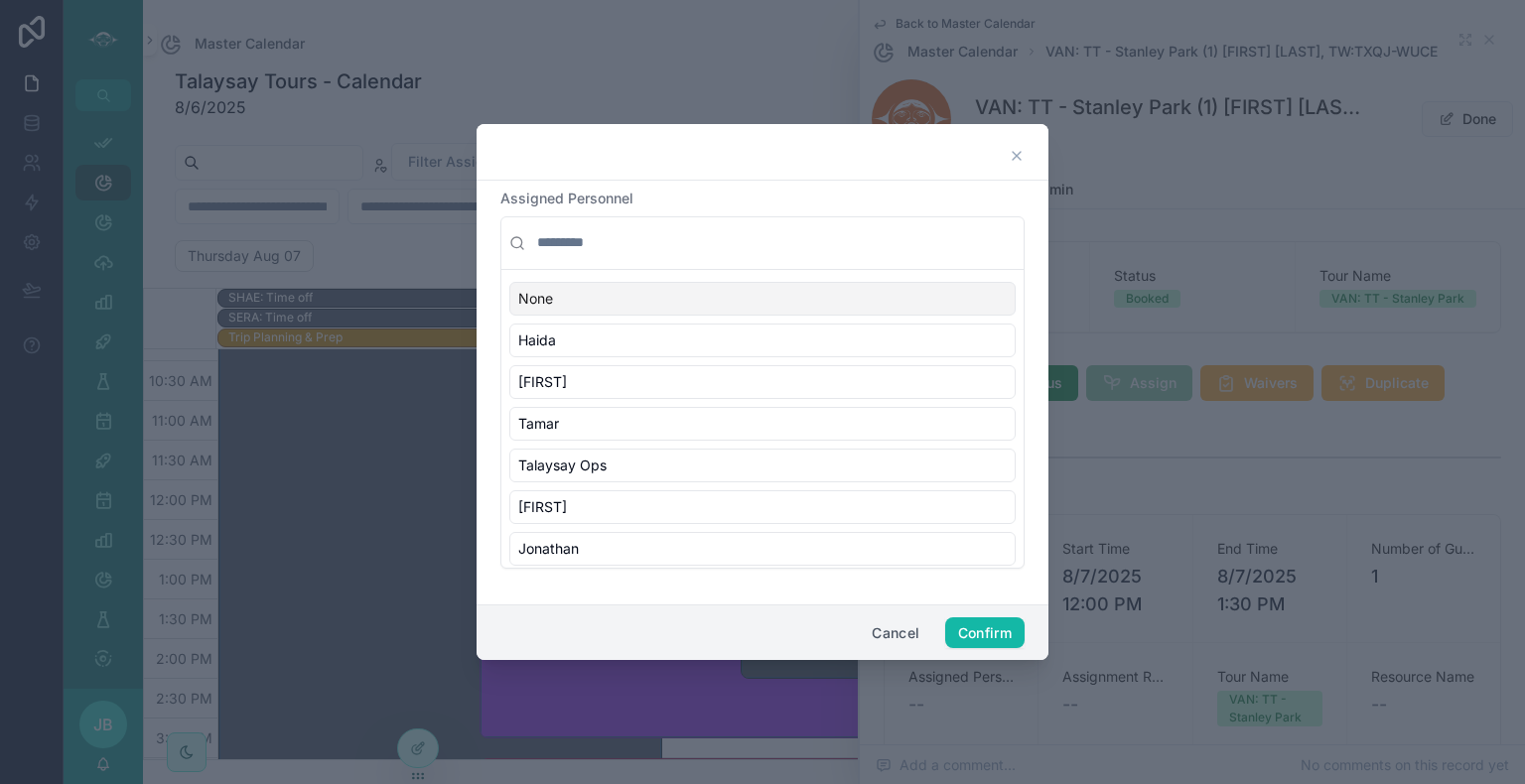 click at bounding box center (774, 243) 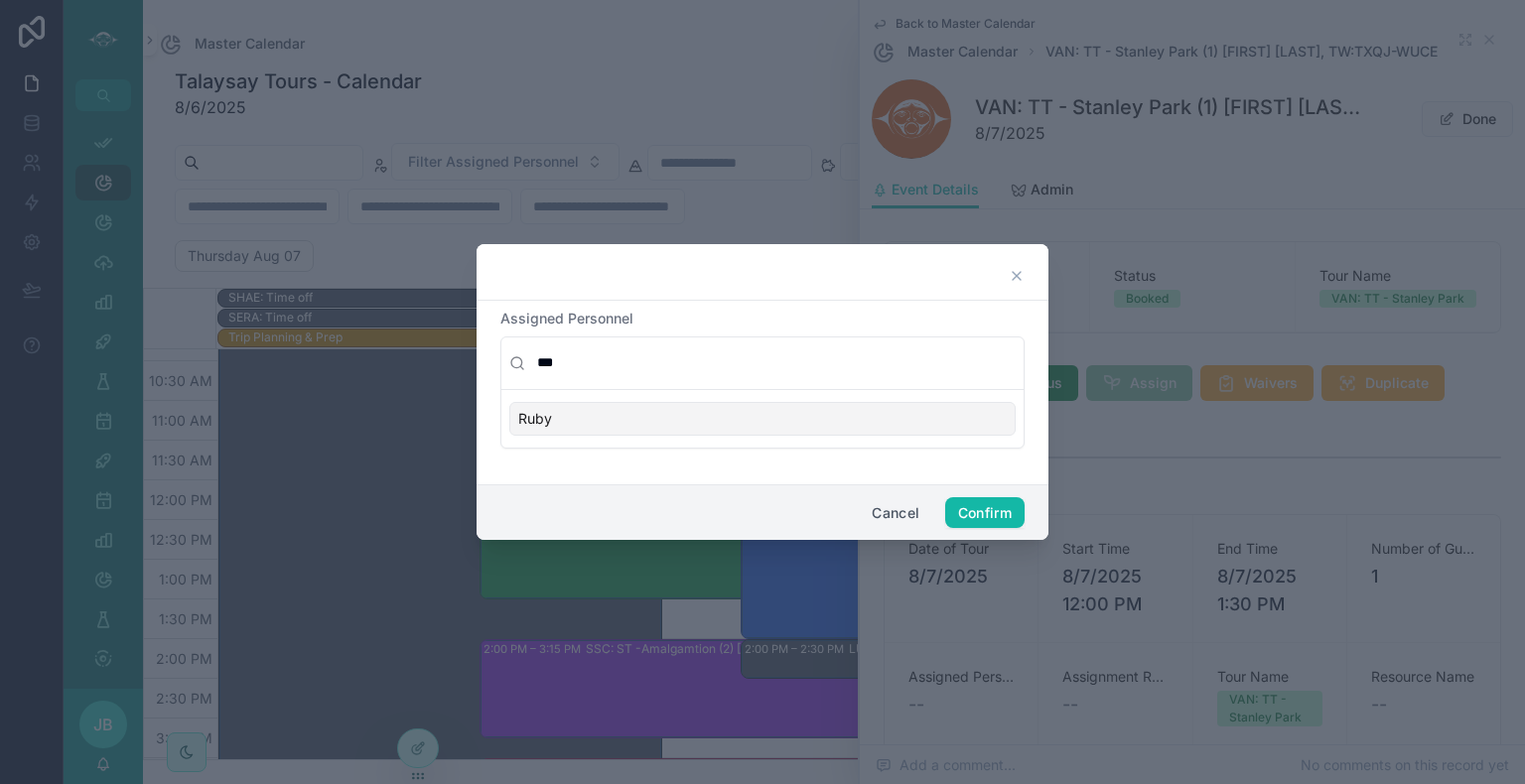 type on "***" 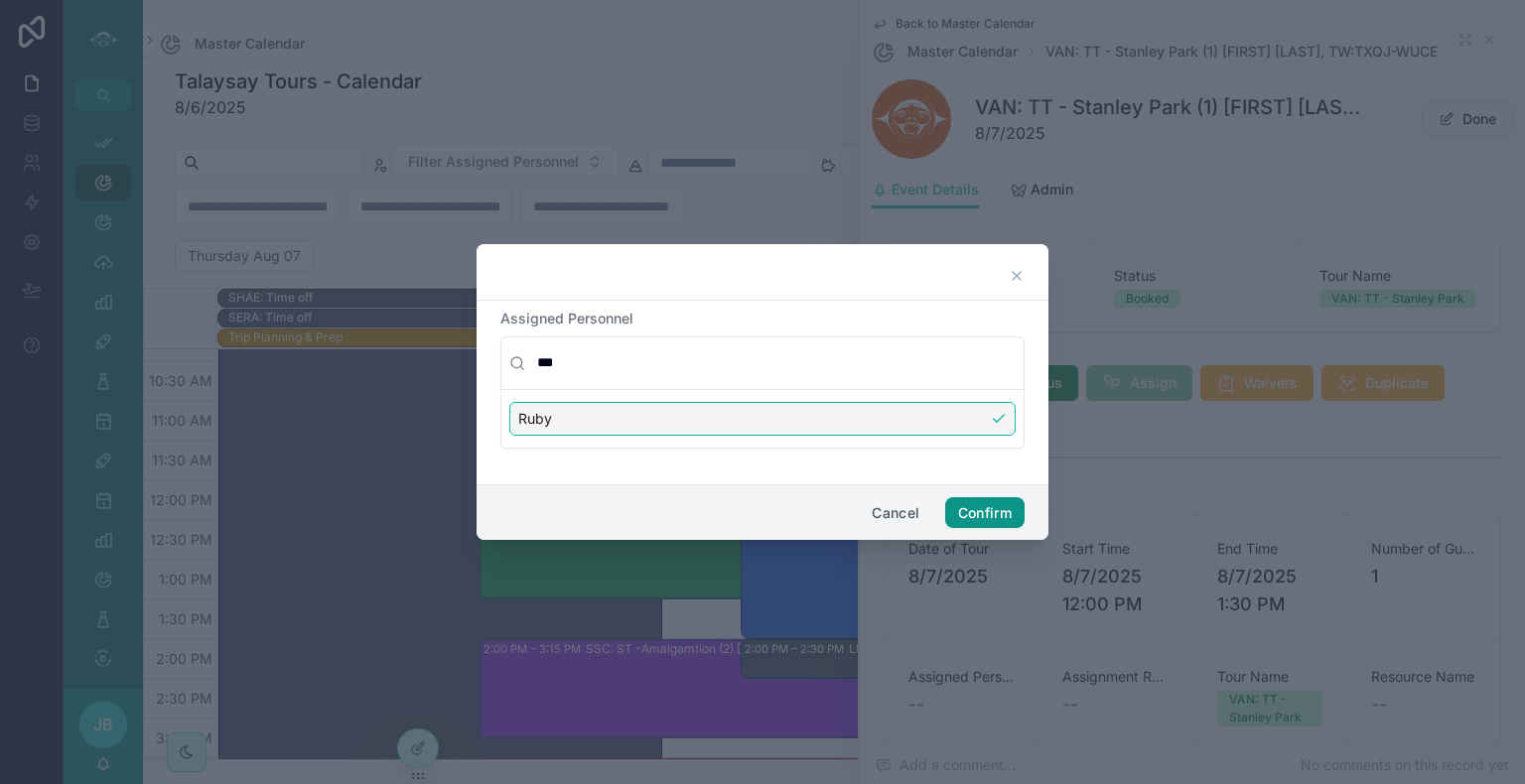click on "Confirm" at bounding box center (985, 513) 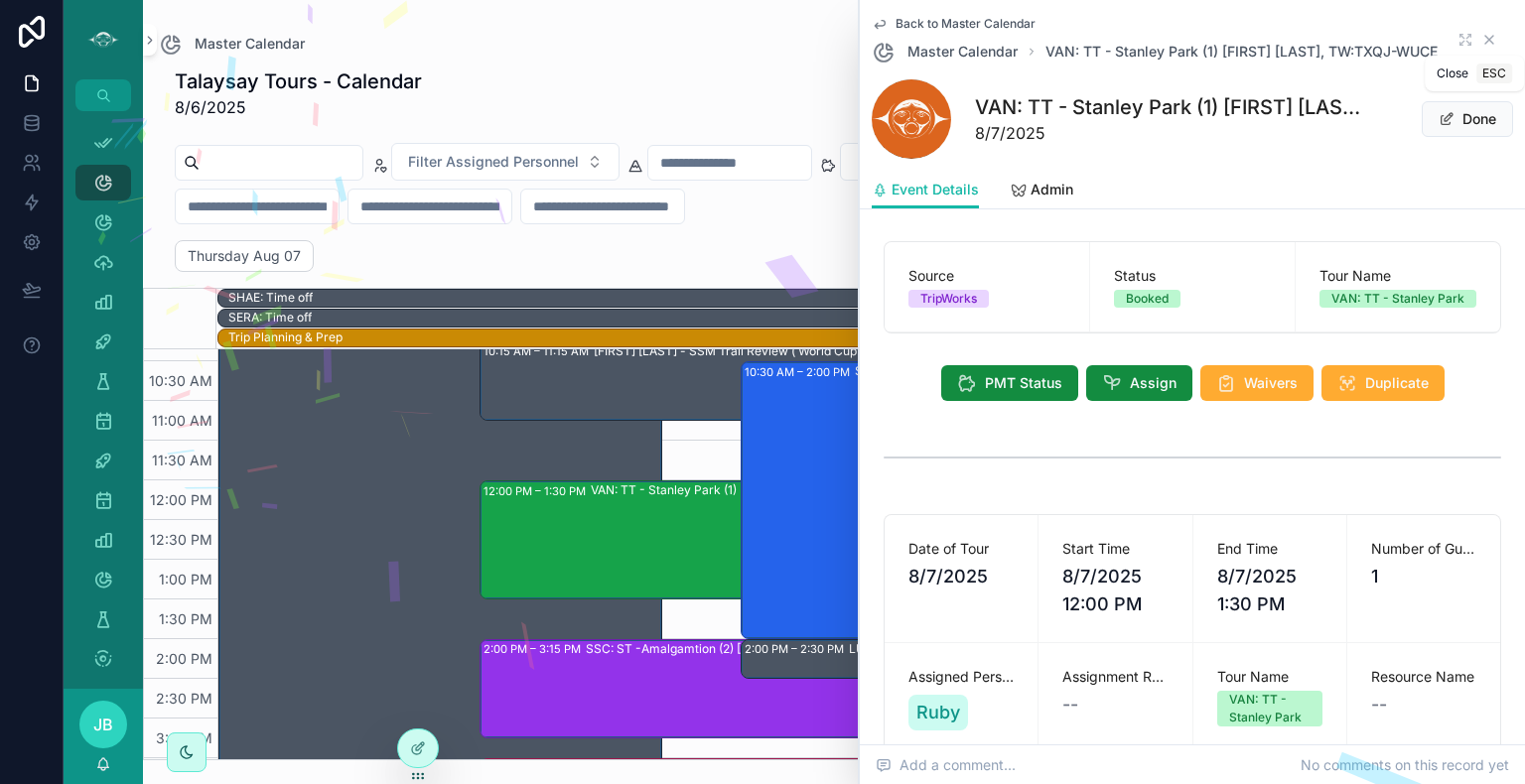 click 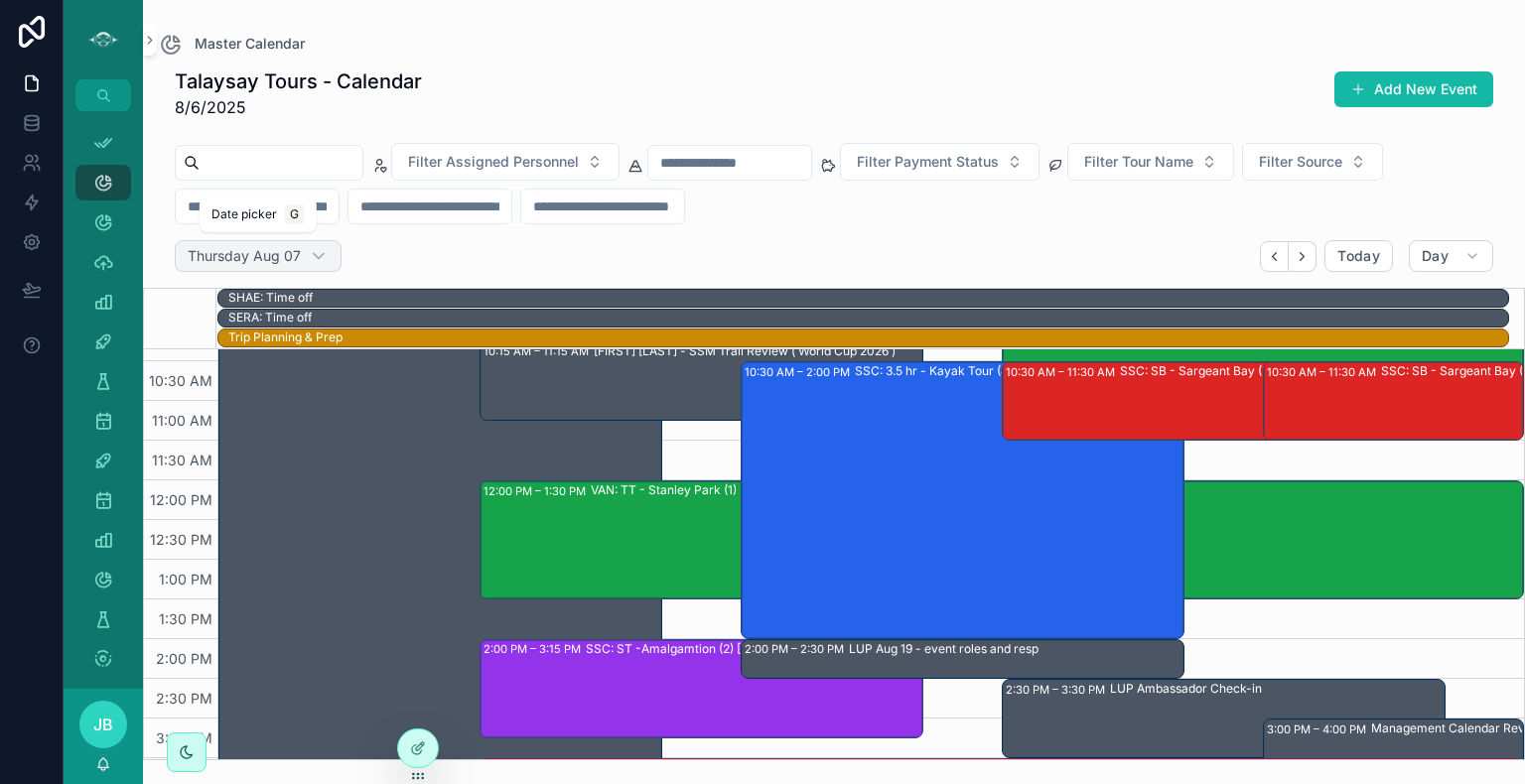 click on "Thursday Aug 07" at bounding box center [244, 256] 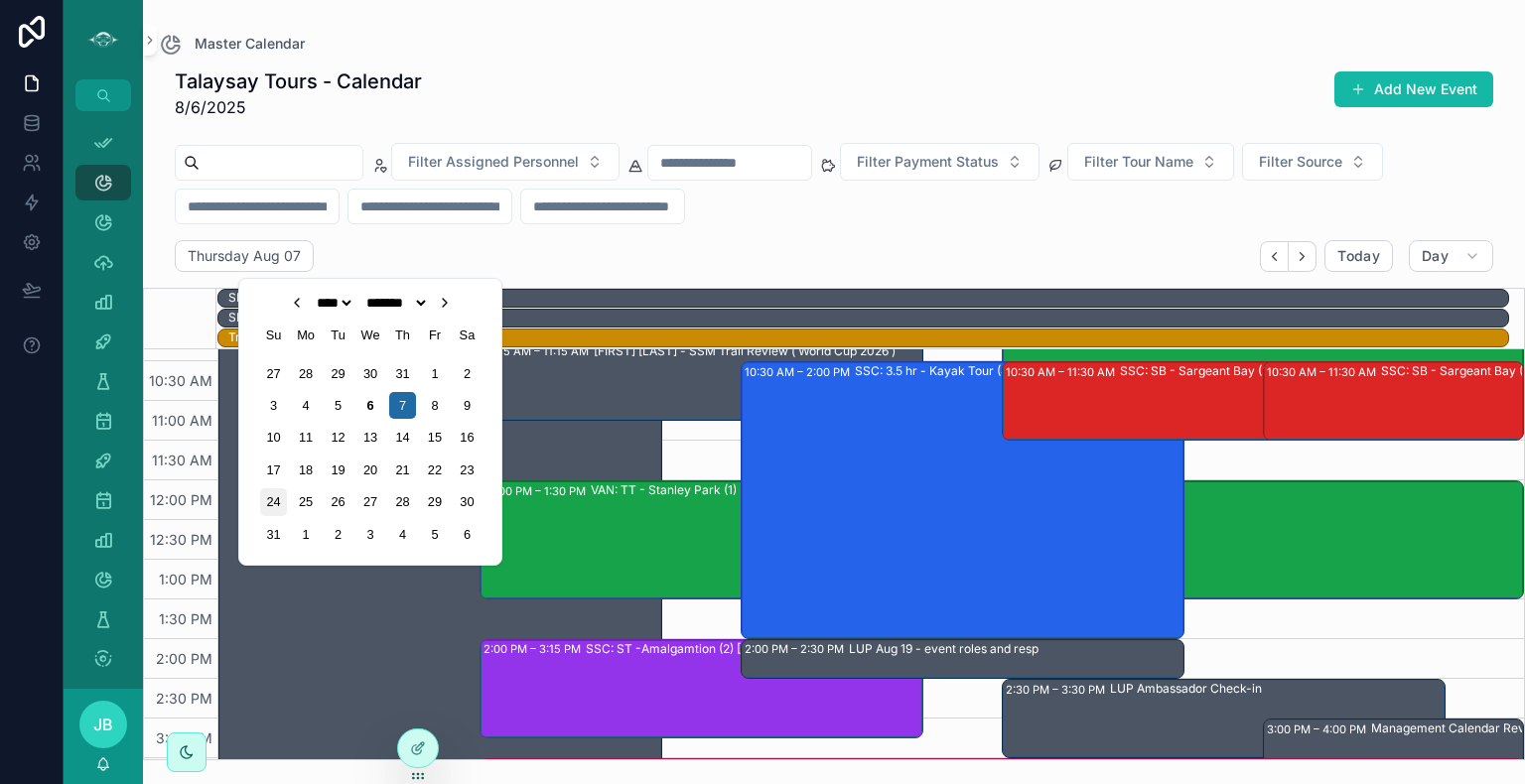 click on "24" at bounding box center [273, 501] 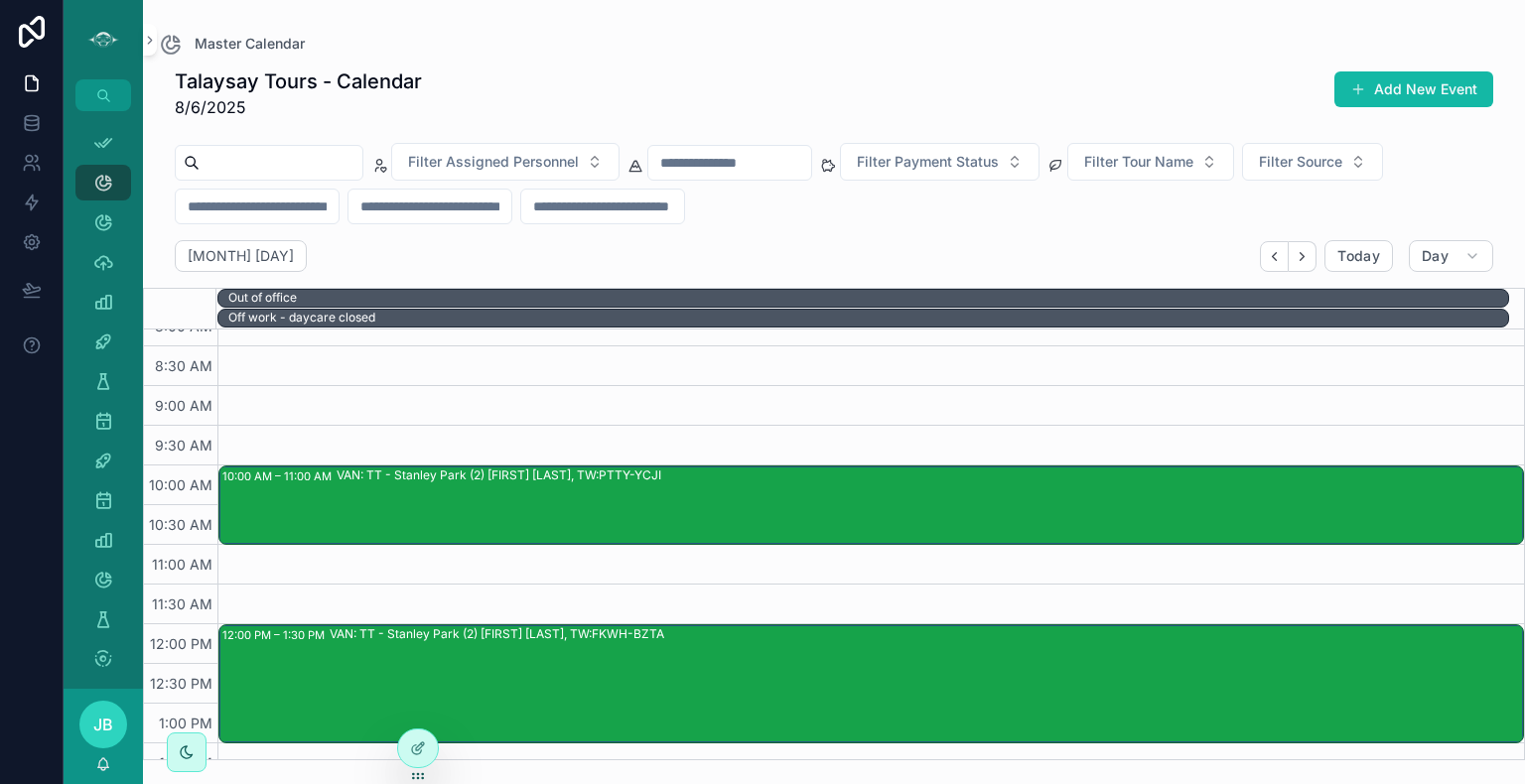 scroll, scrollTop: 171, scrollLeft: 0, axis: vertical 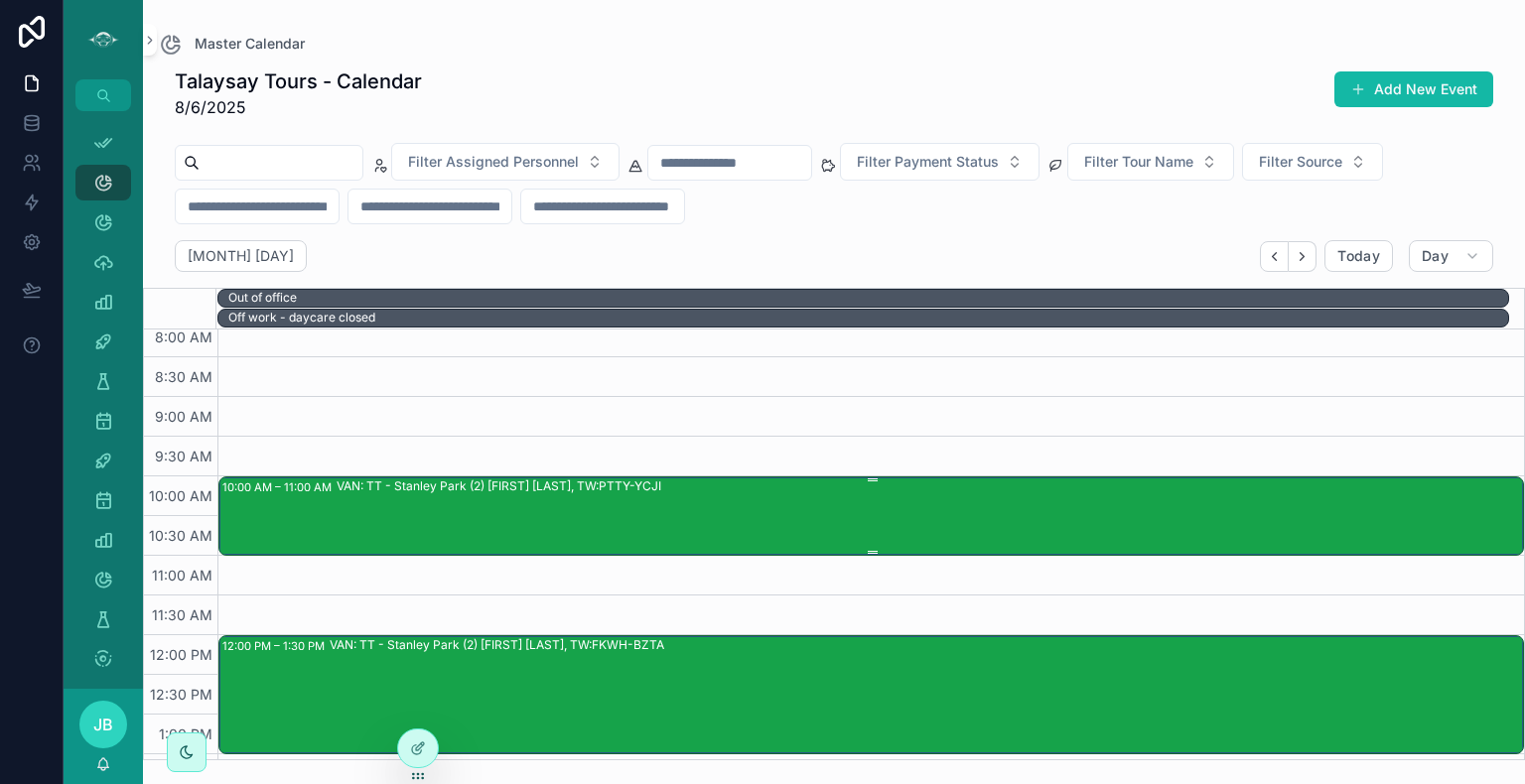 click on "VAN: TT - Stanley Park (2) [FIRST] [LAST], TW:PTTY-YCJI" at bounding box center (498, 486) 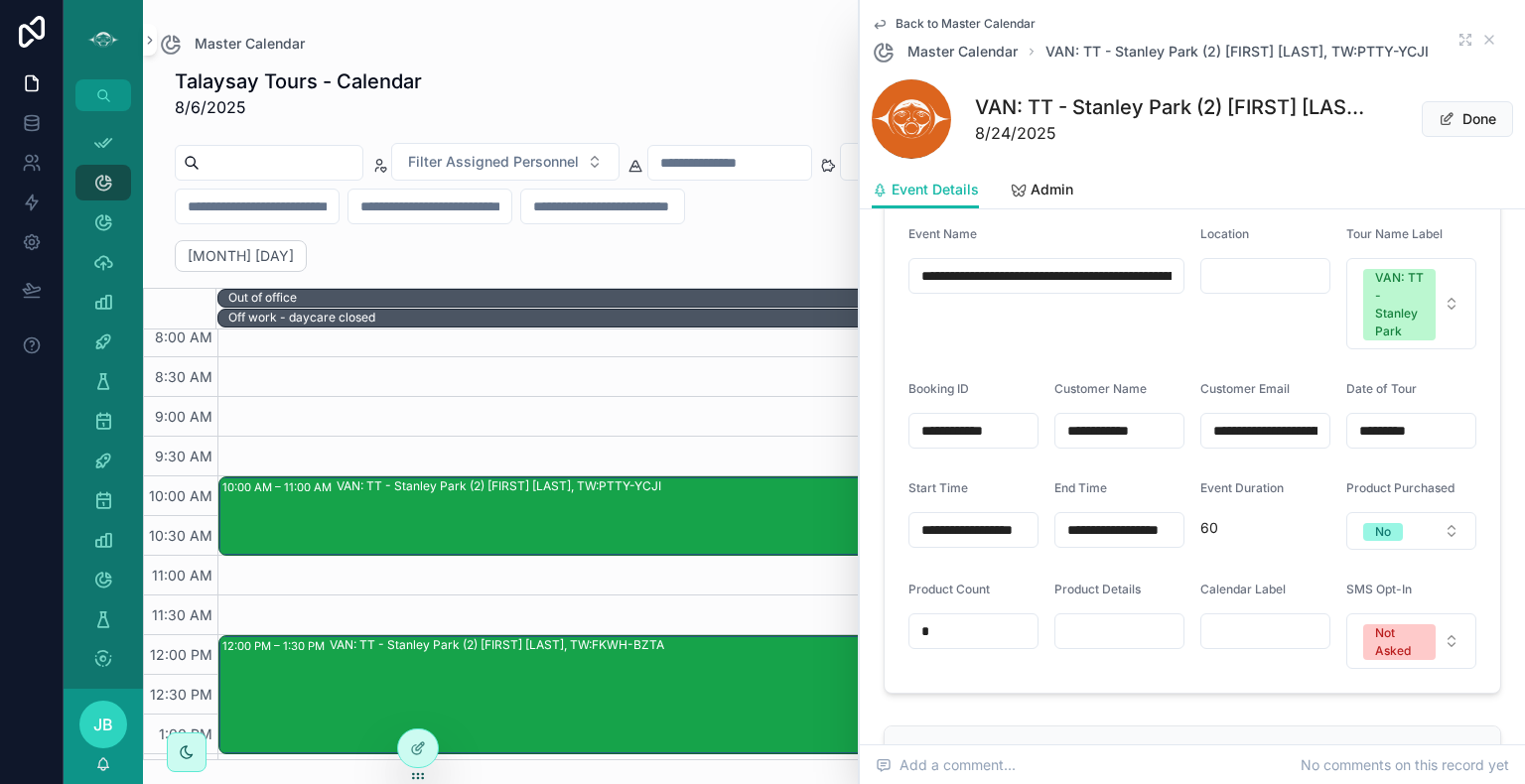 scroll, scrollTop: 1111, scrollLeft: 0, axis: vertical 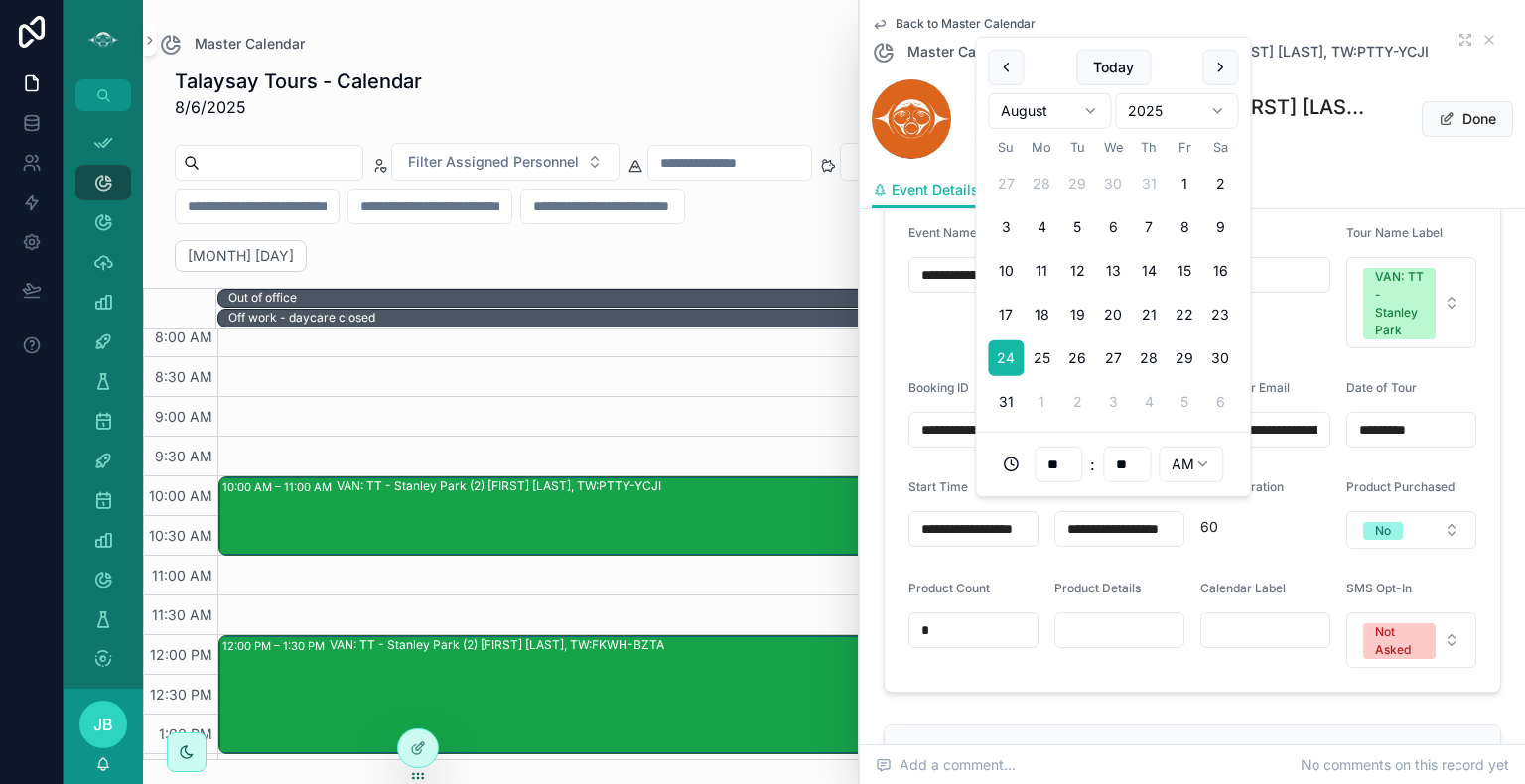 click on "**********" at bounding box center [1119, 529] 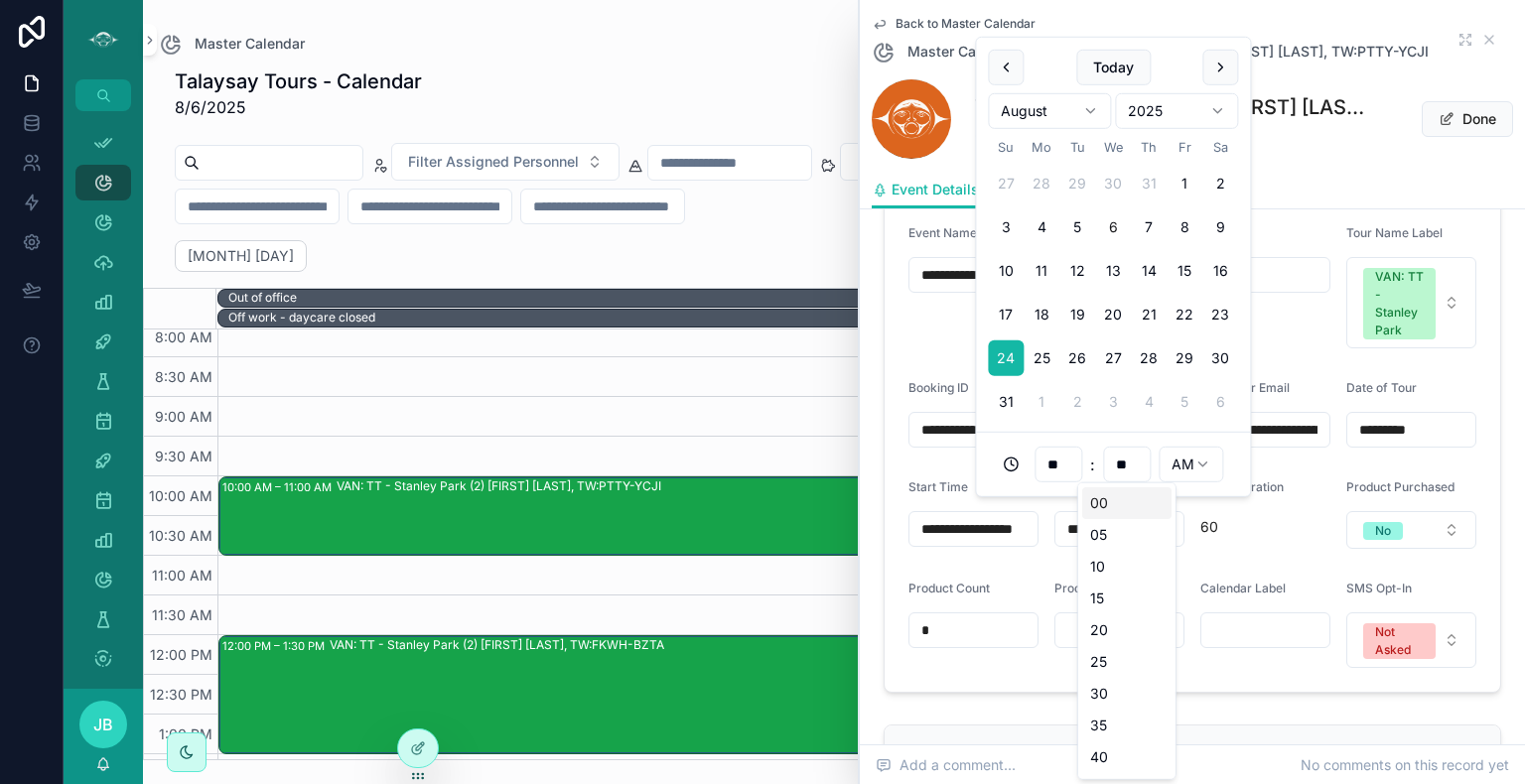 click on "**" at bounding box center [1127, 464] 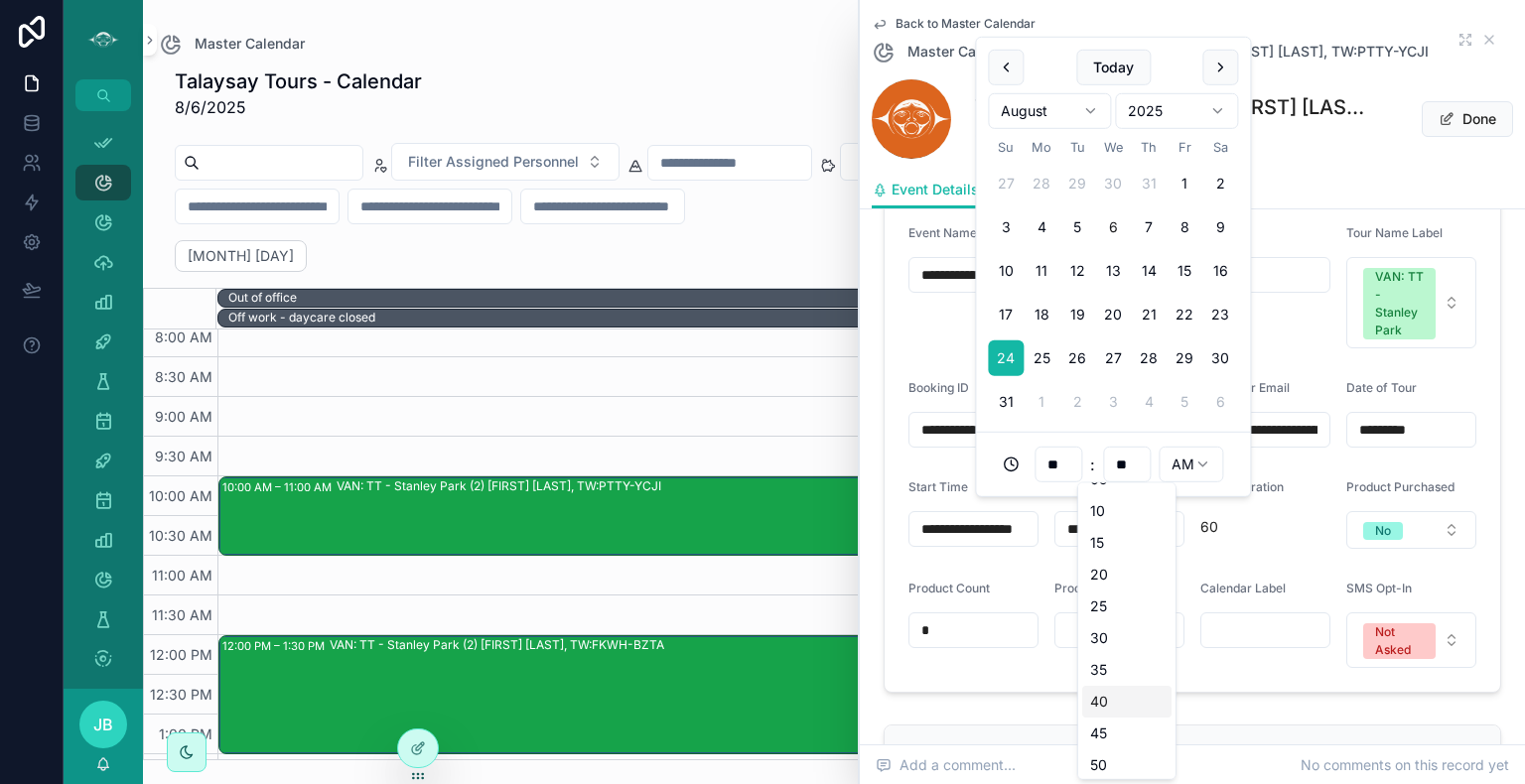 scroll, scrollTop: 60, scrollLeft: 0, axis: vertical 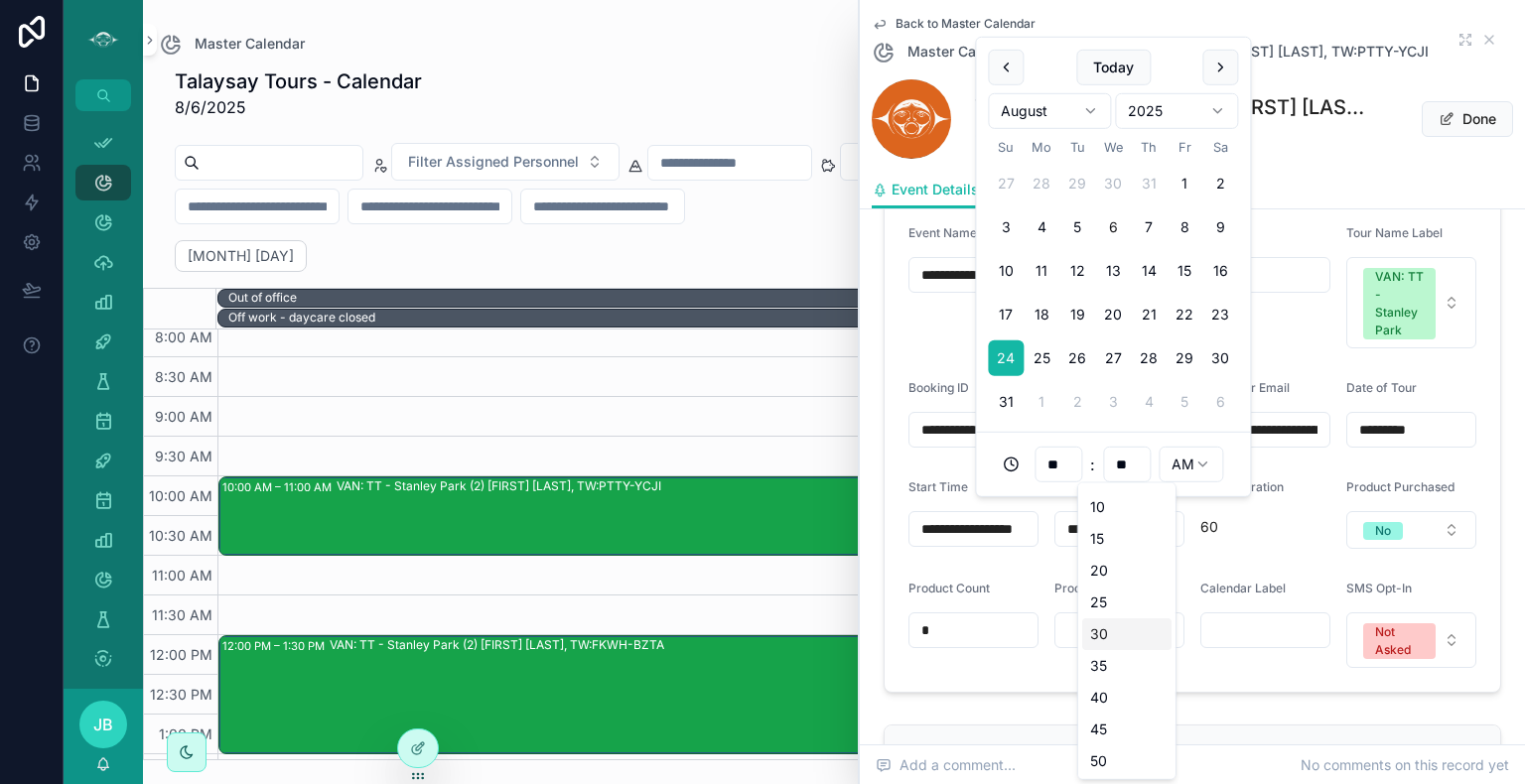 click on "30" at bounding box center [1127, 634] 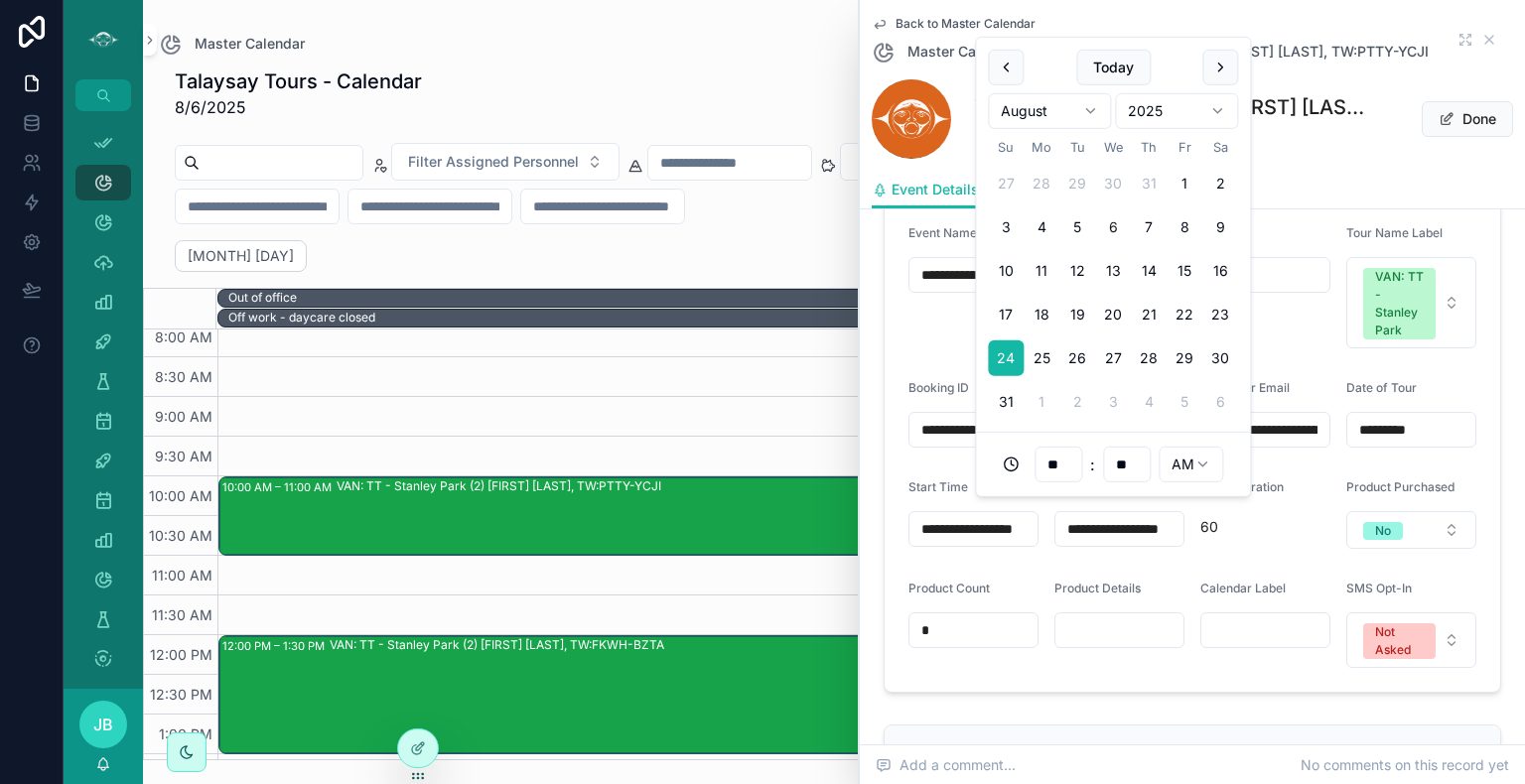 click on "Event Duration 60" at bounding box center [1265, 514] 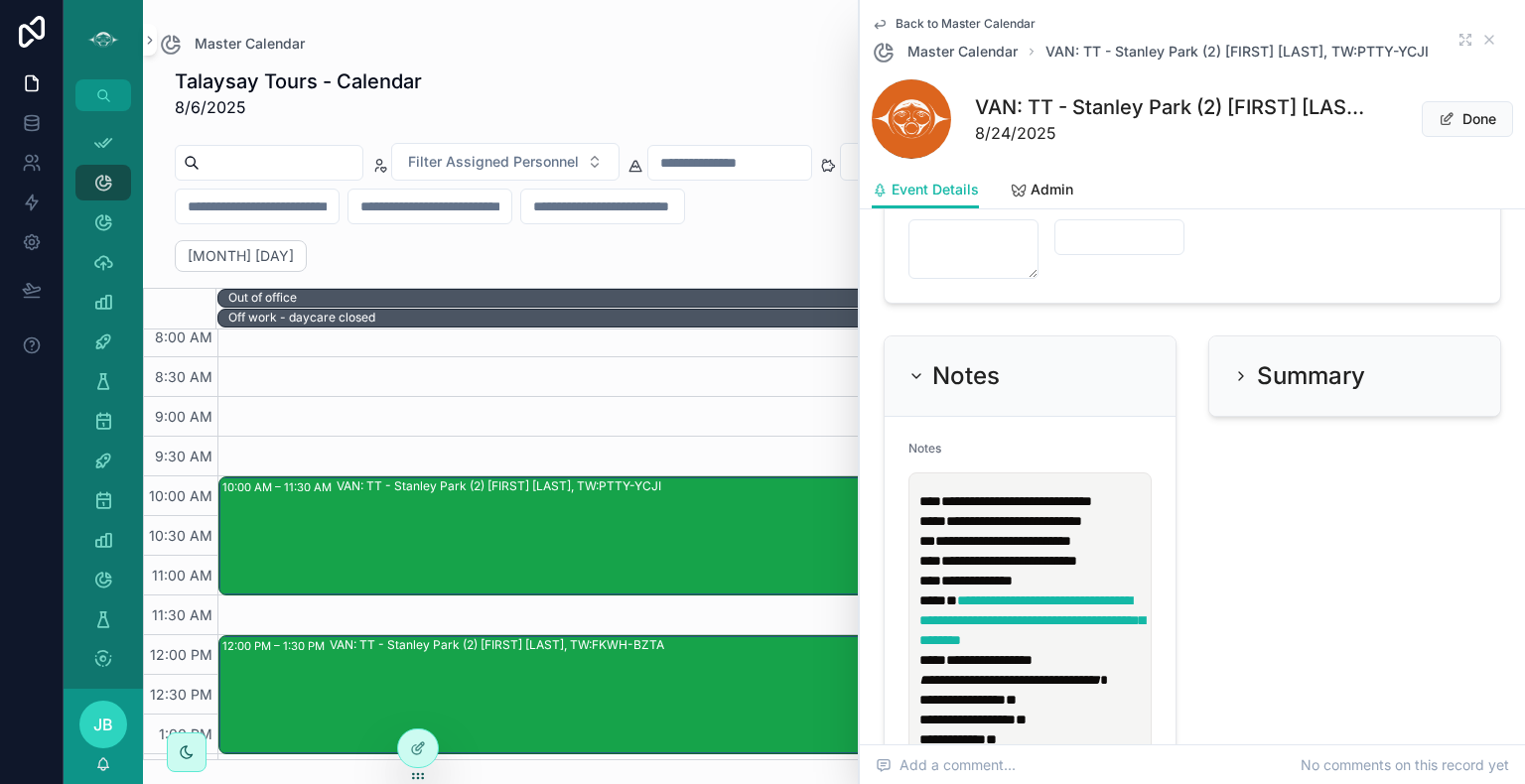 scroll, scrollTop: 2175, scrollLeft: 0, axis: vertical 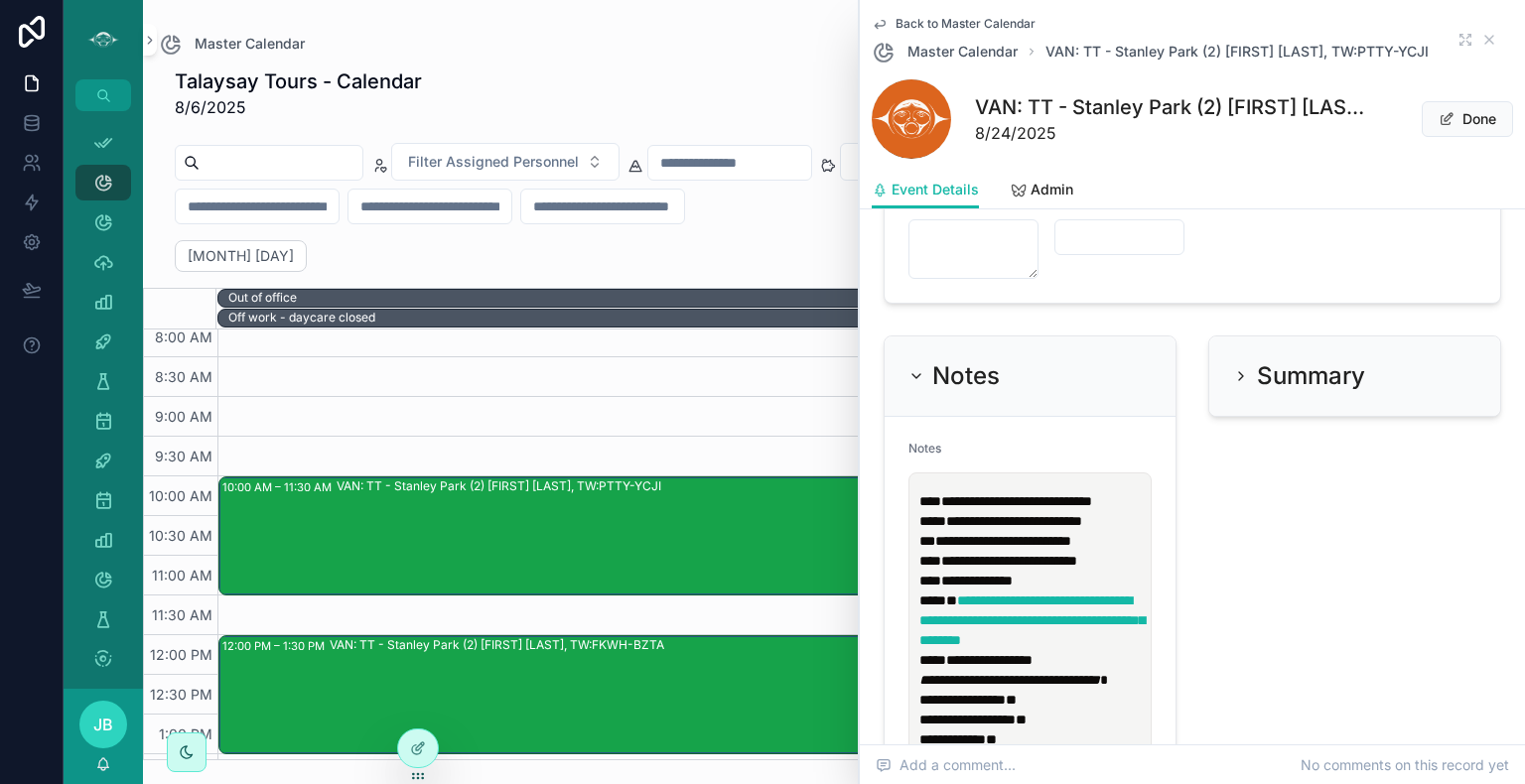 click on "**********" at bounding box center (1034, 581) 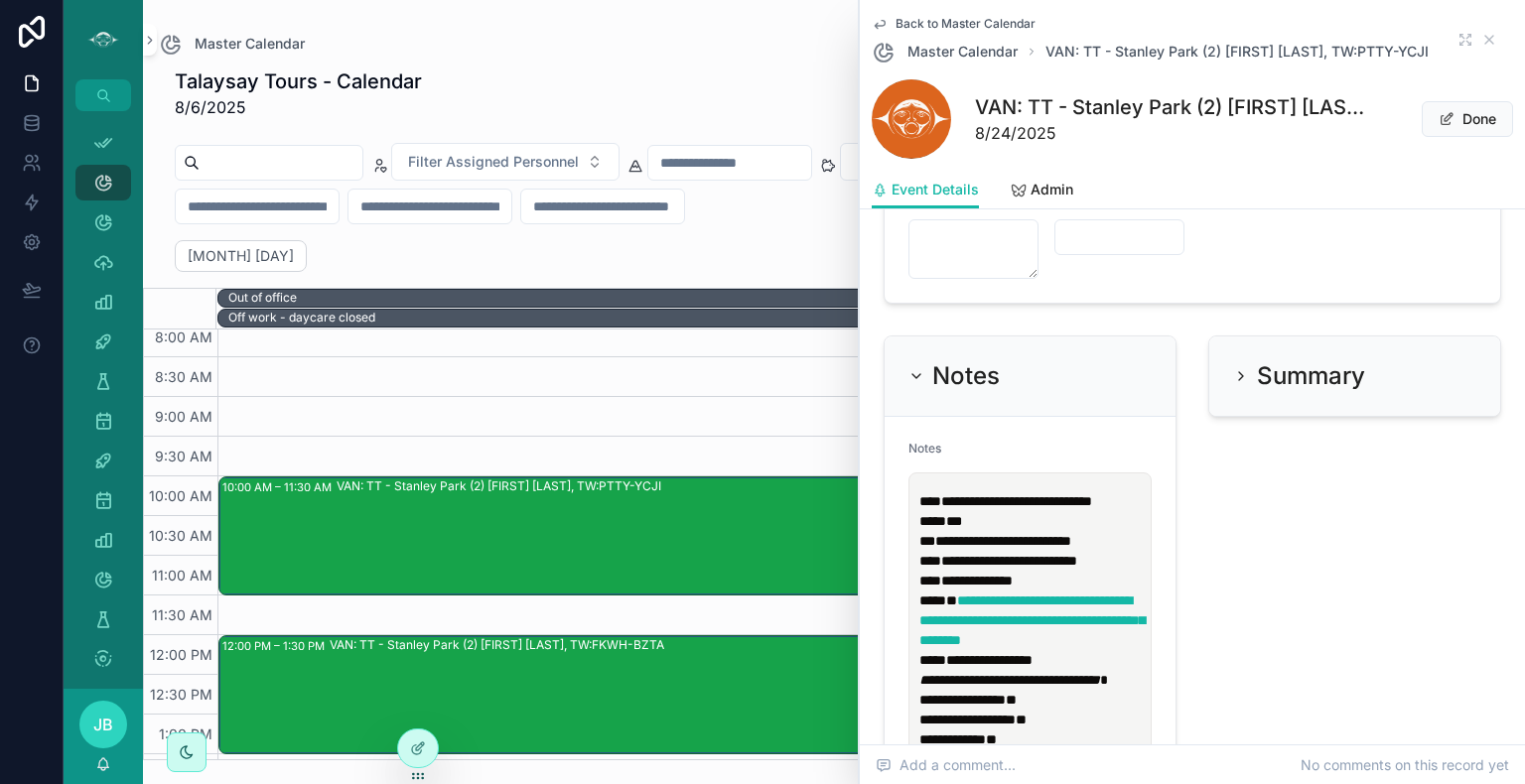 type 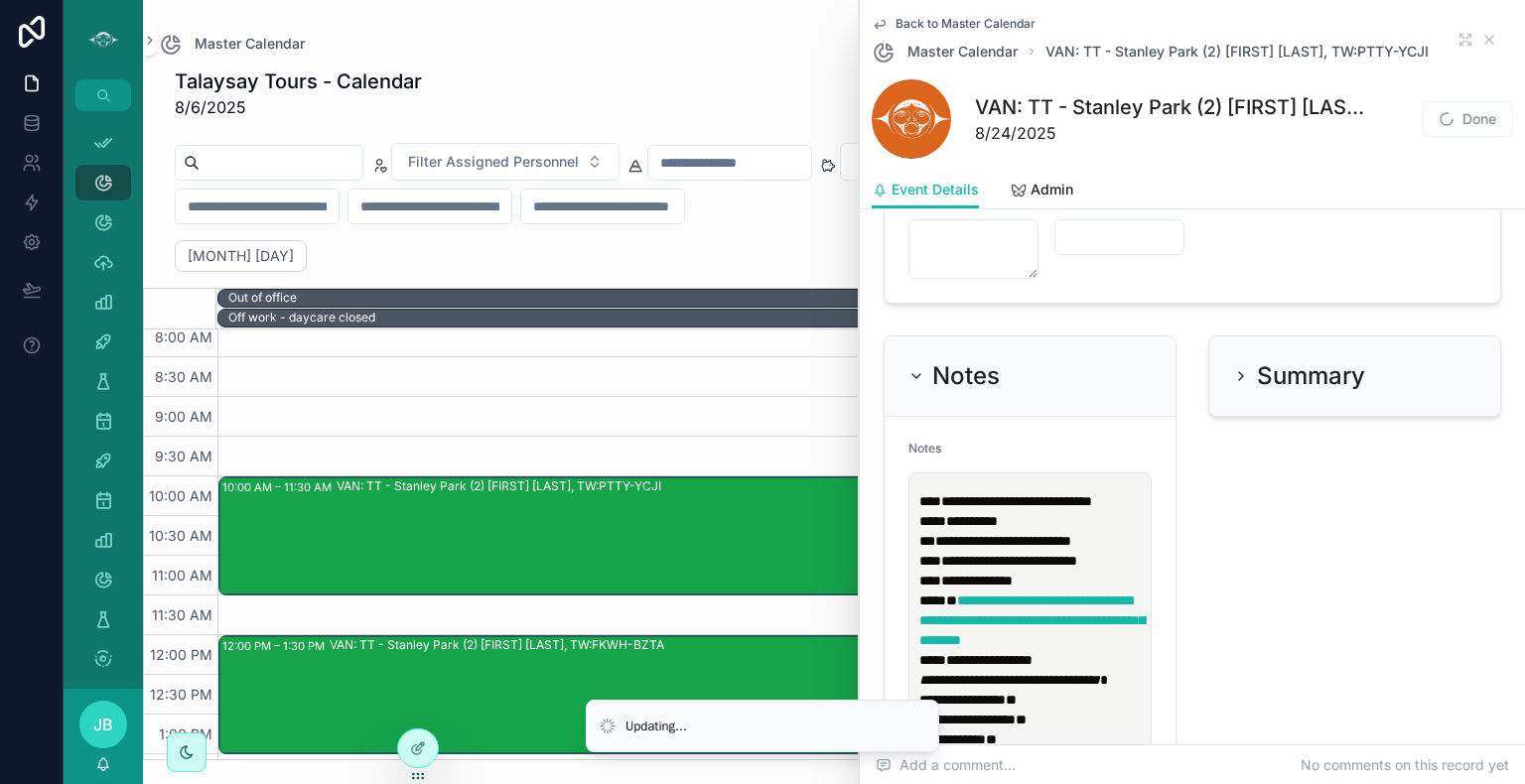 click on "**********" at bounding box center (1003, 541) 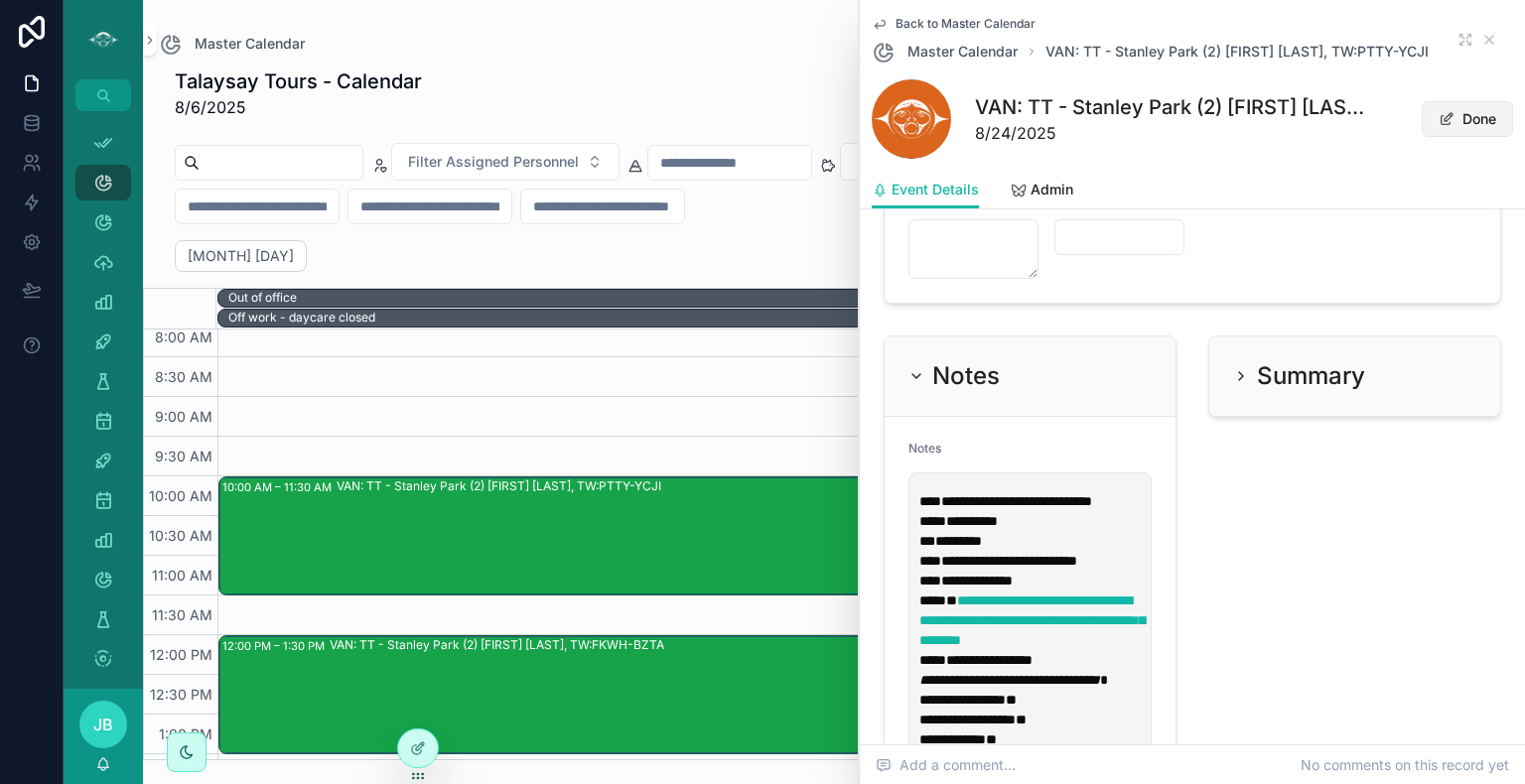 click on "Done" at bounding box center [1467, 119] 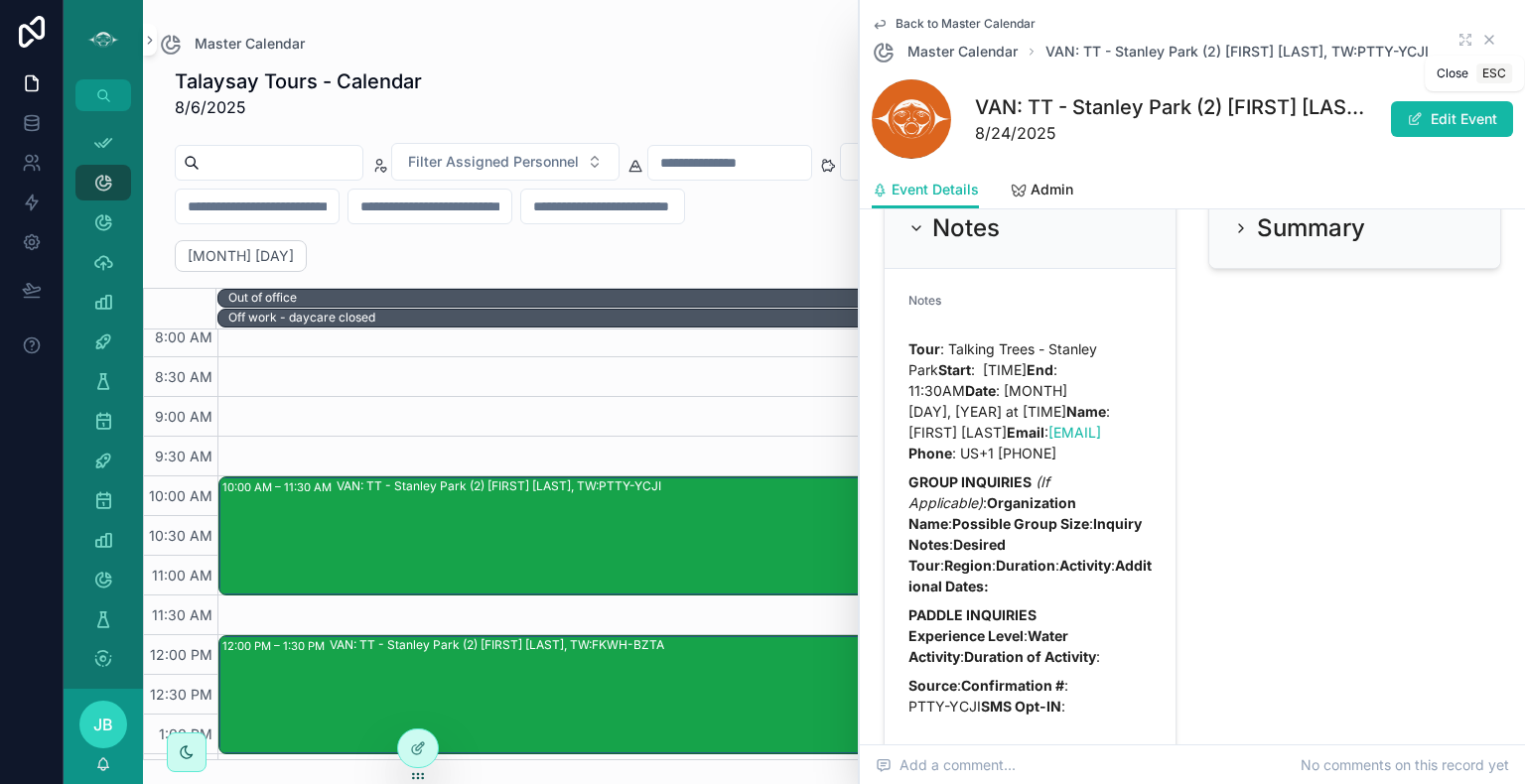 click 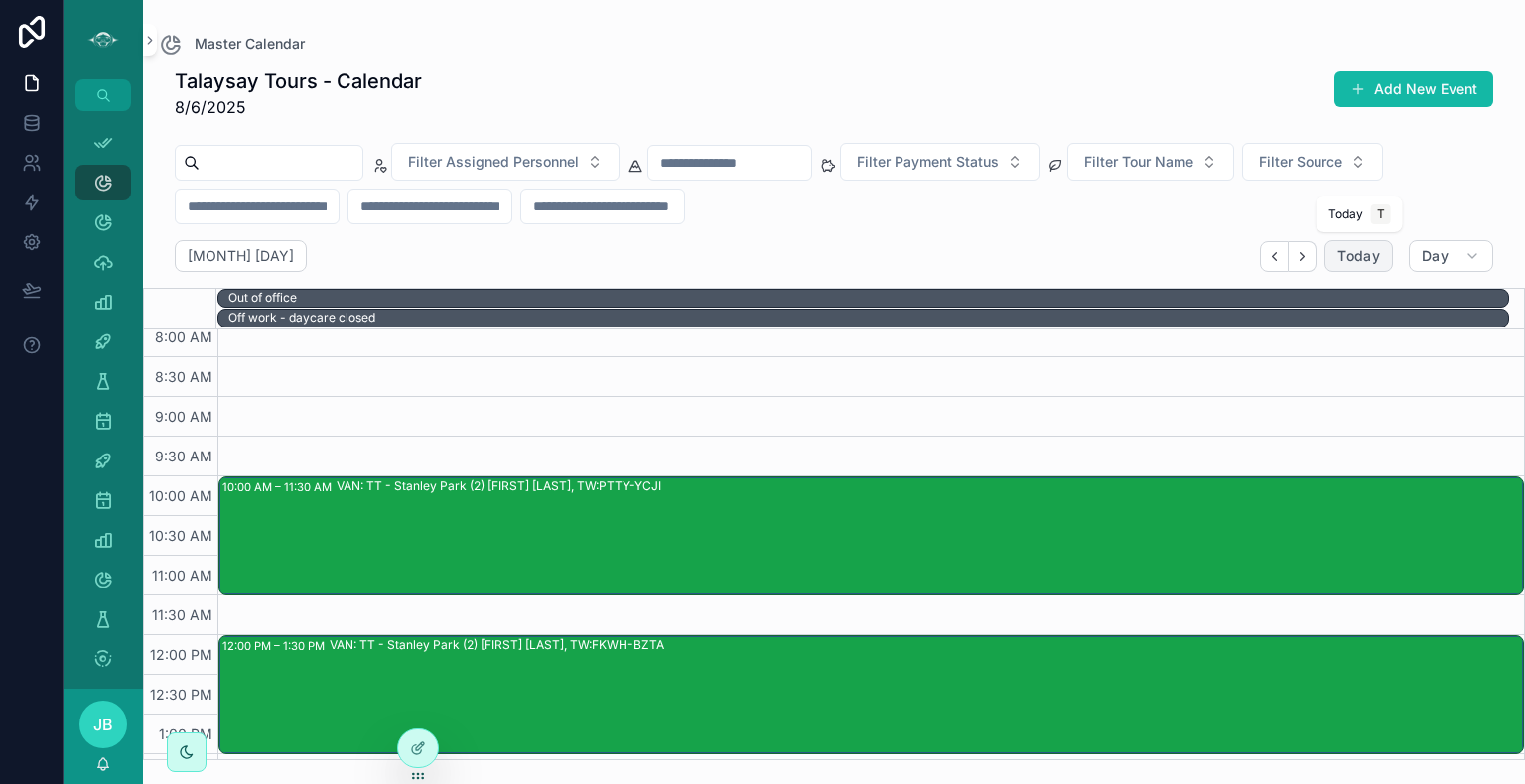 click on "Today" at bounding box center (1358, 256) 